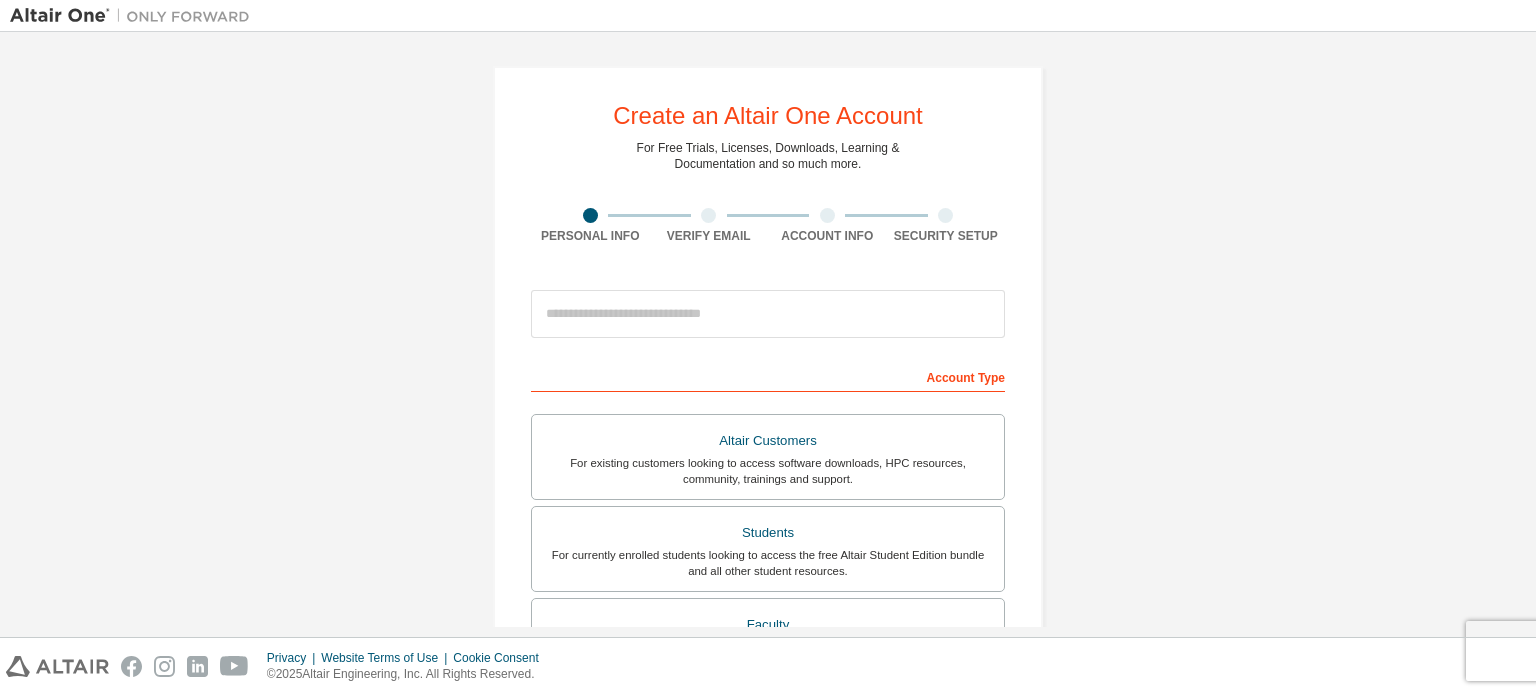 scroll, scrollTop: 0, scrollLeft: 0, axis: both 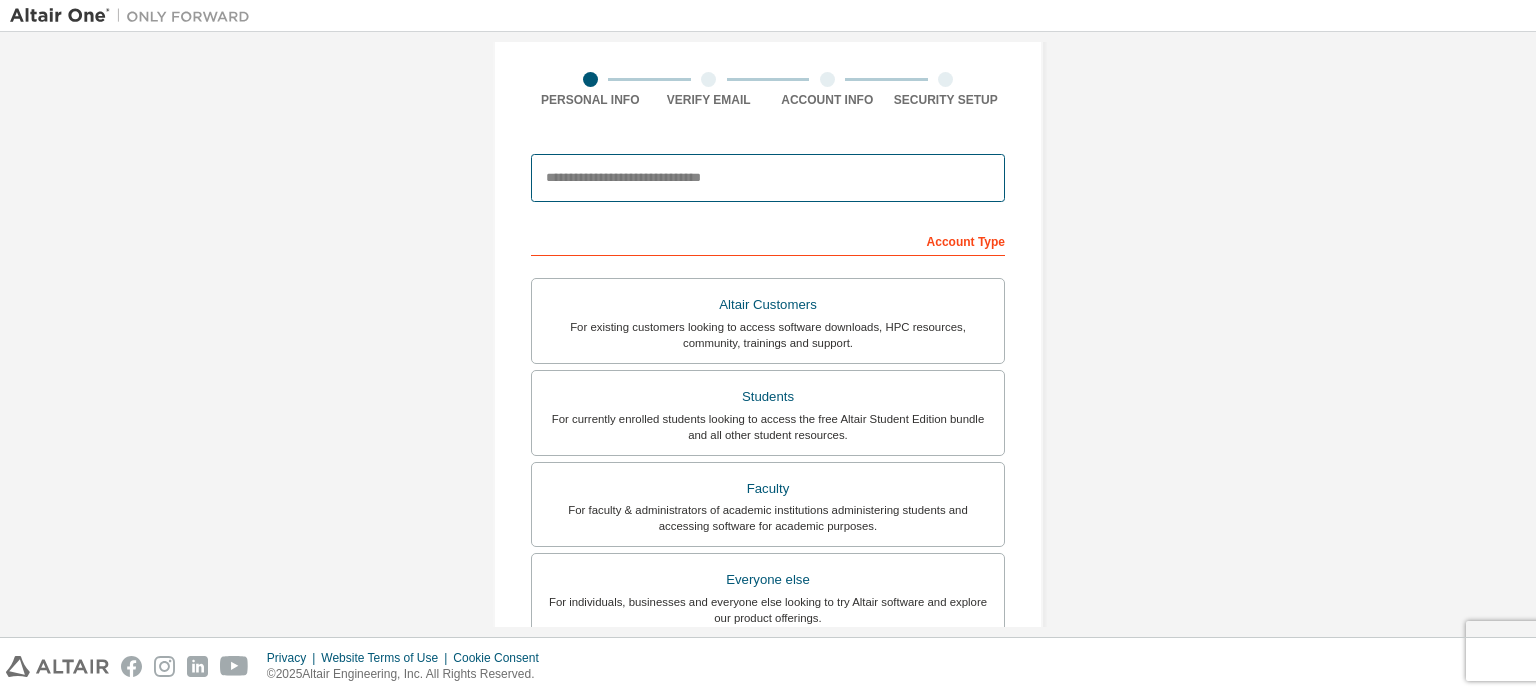 click at bounding box center (768, 178) 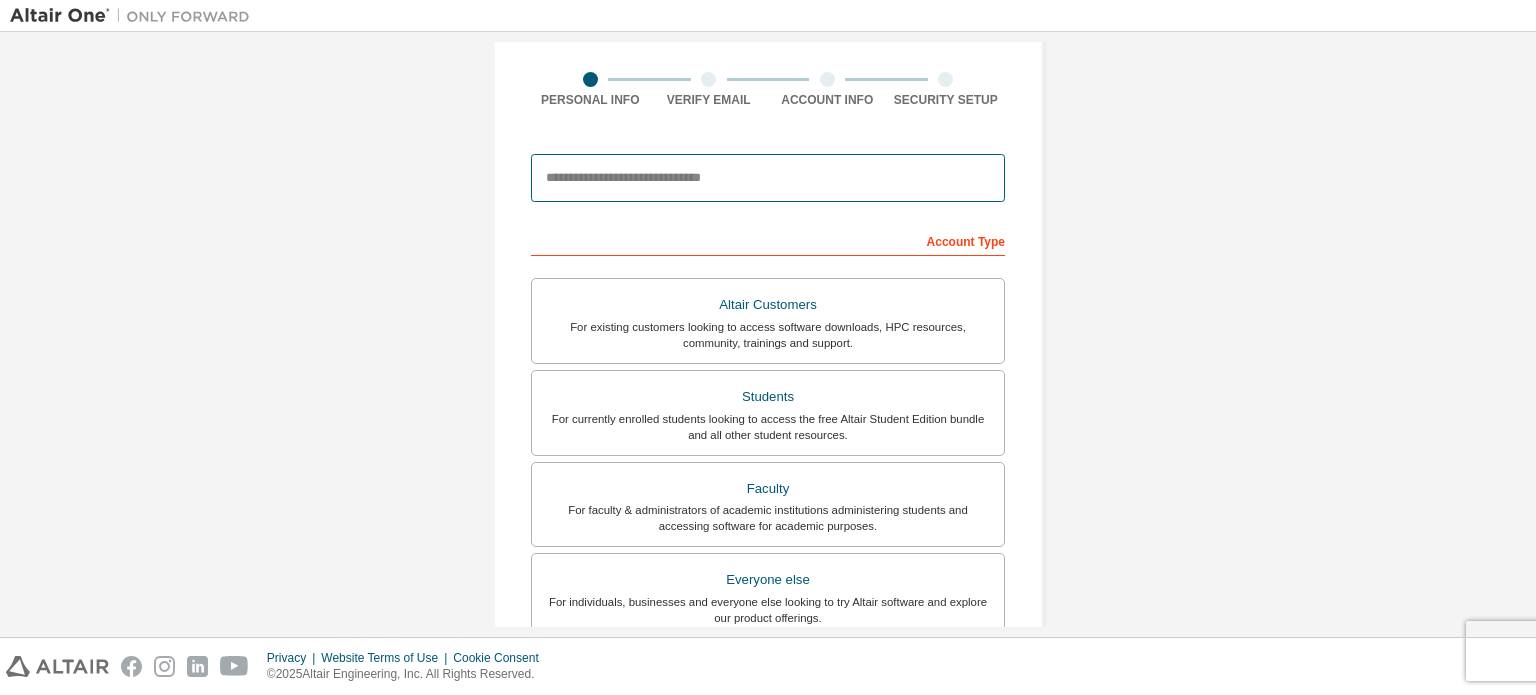 type on "**********" 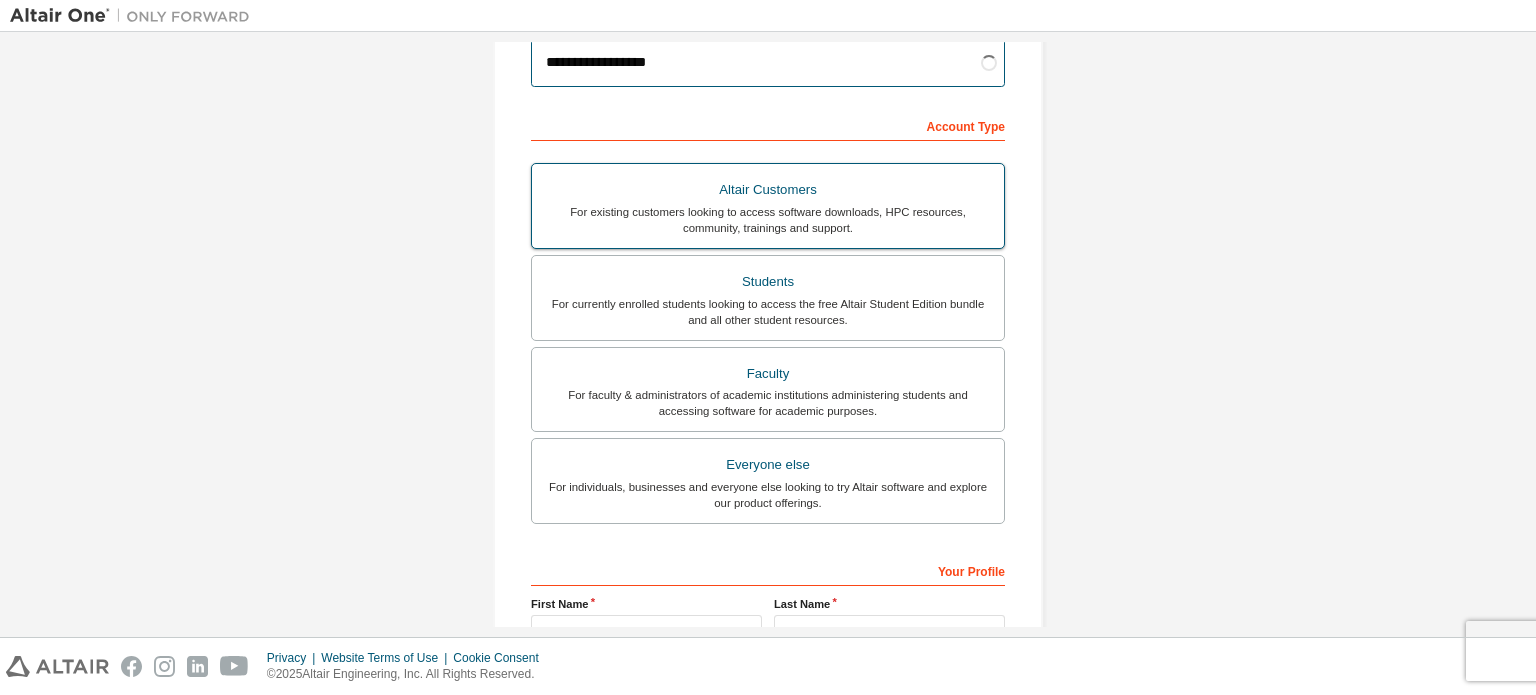 scroll, scrollTop: 252, scrollLeft: 0, axis: vertical 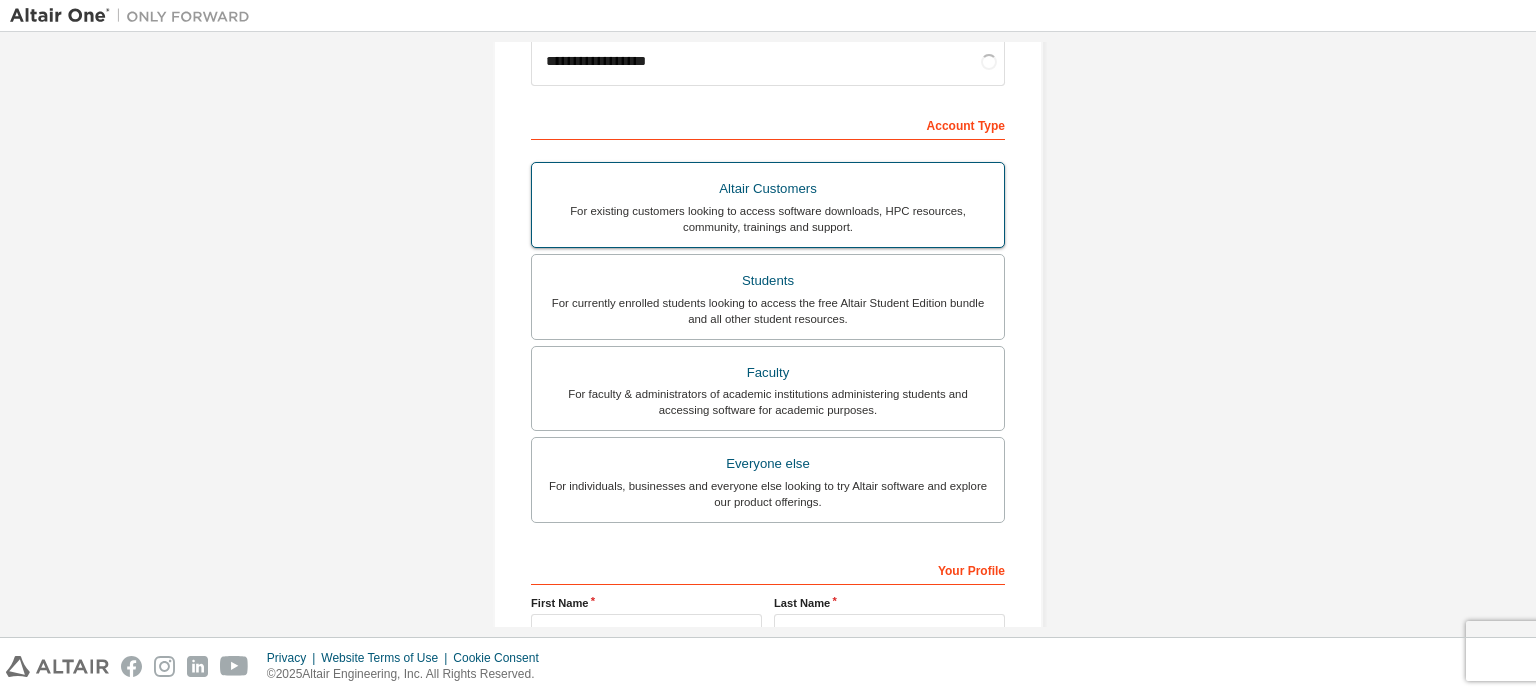 click on "Students" at bounding box center [768, 281] 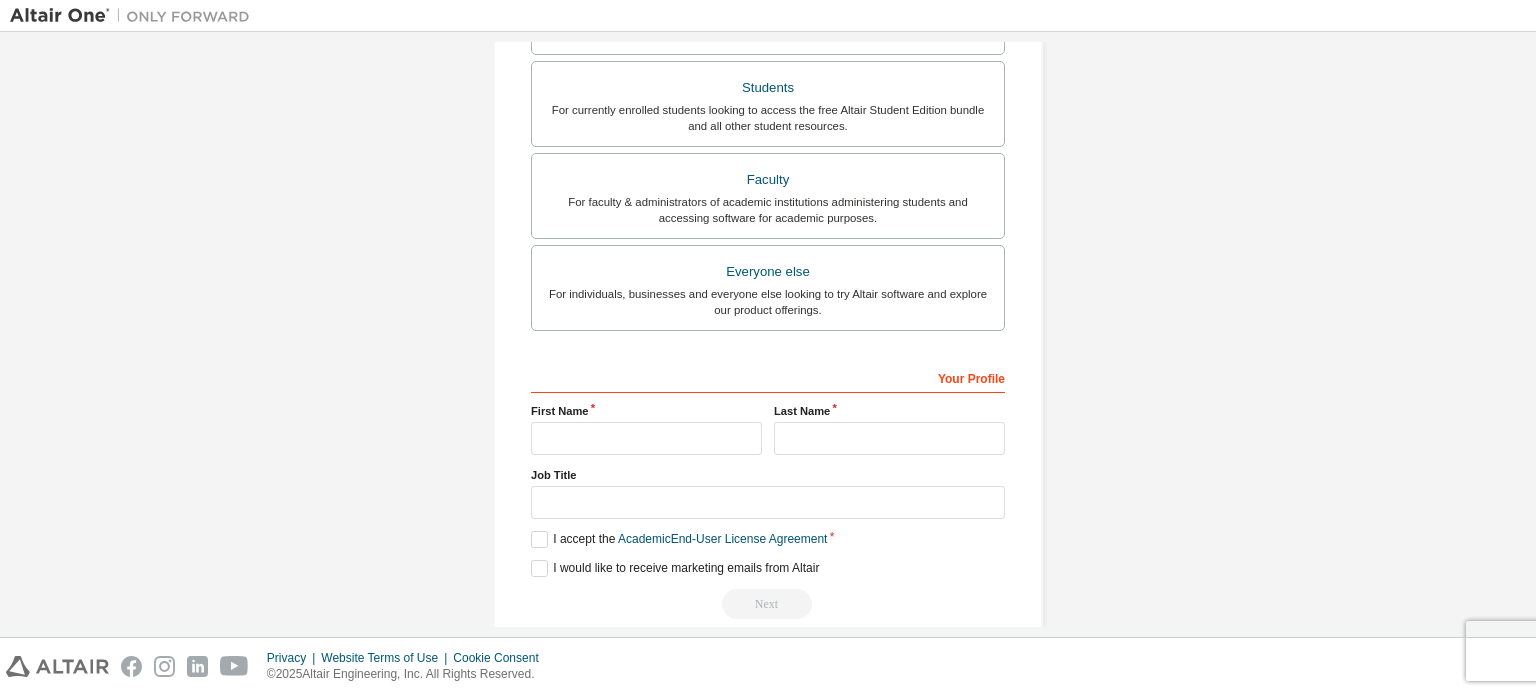 scroll, scrollTop: 521, scrollLeft: 0, axis: vertical 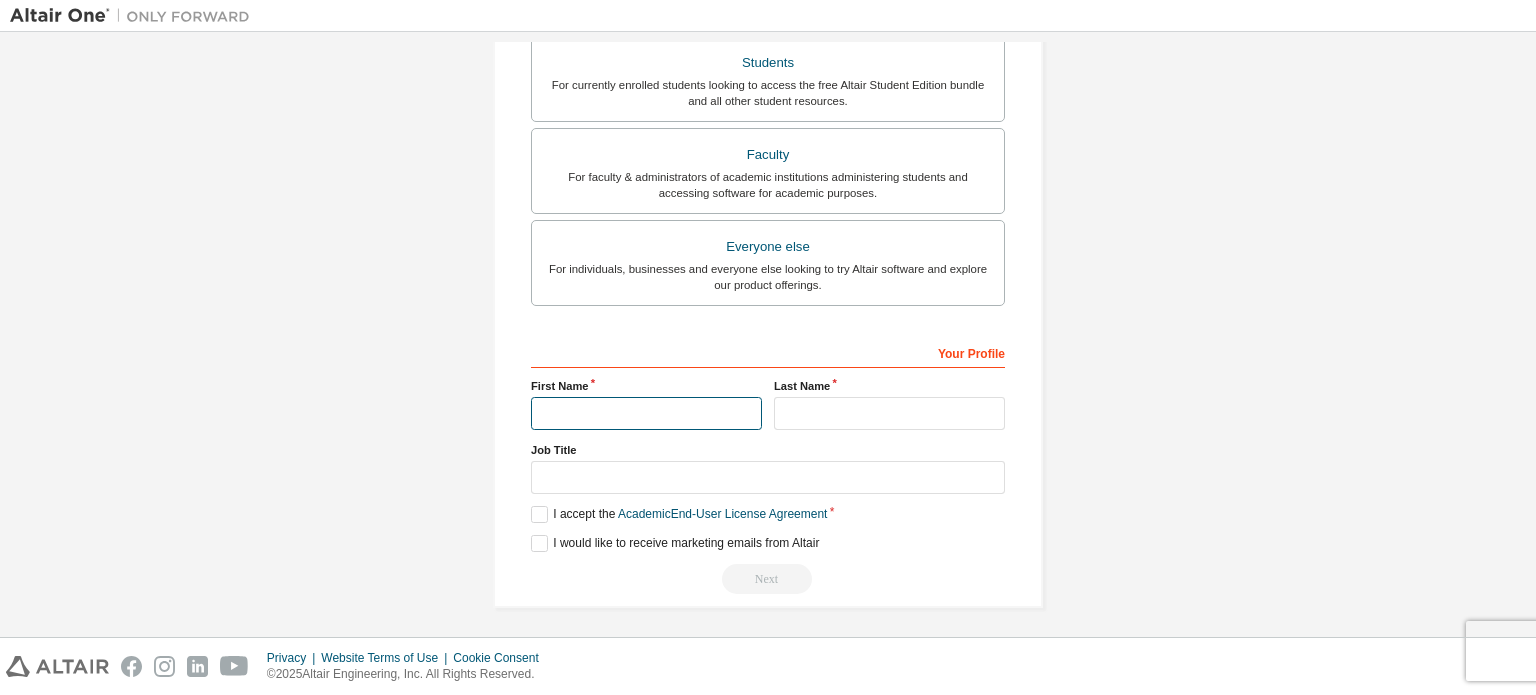 click at bounding box center [646, 413] 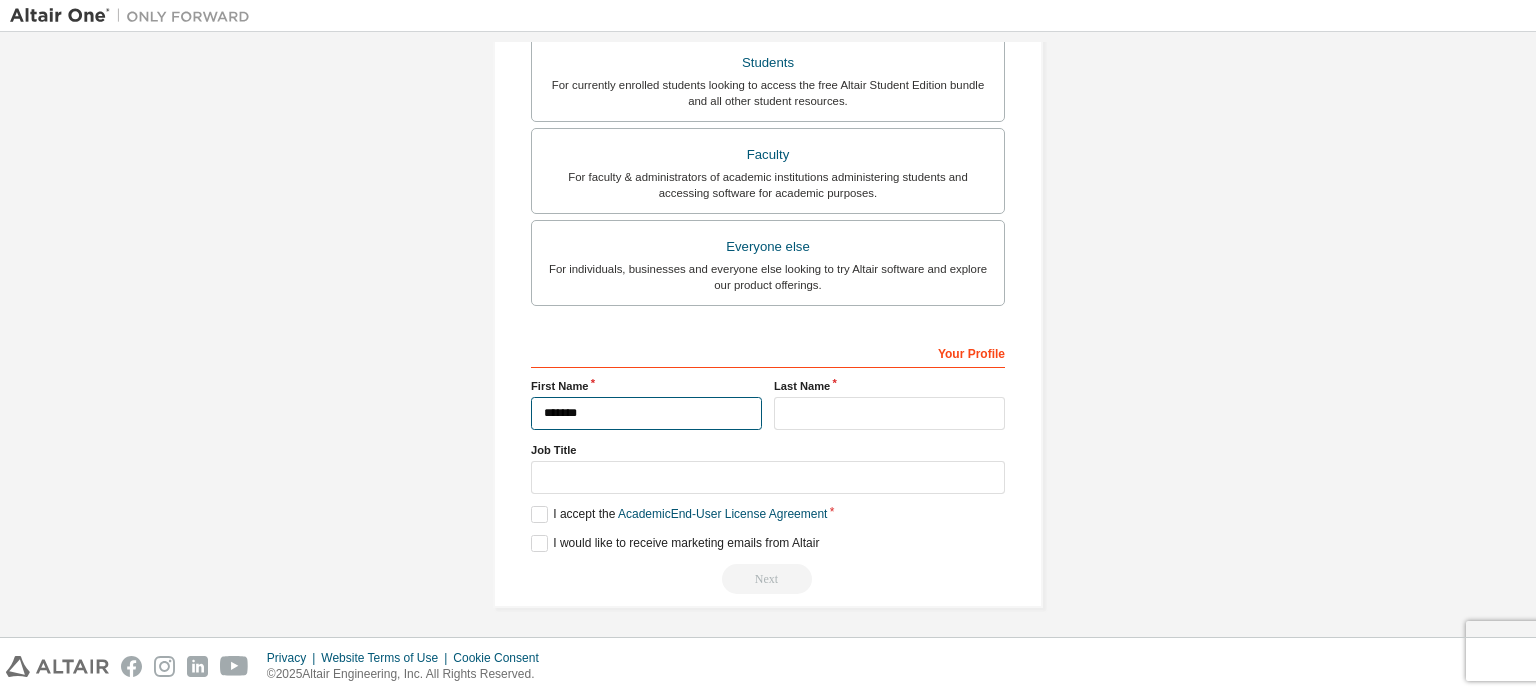 type on "******" 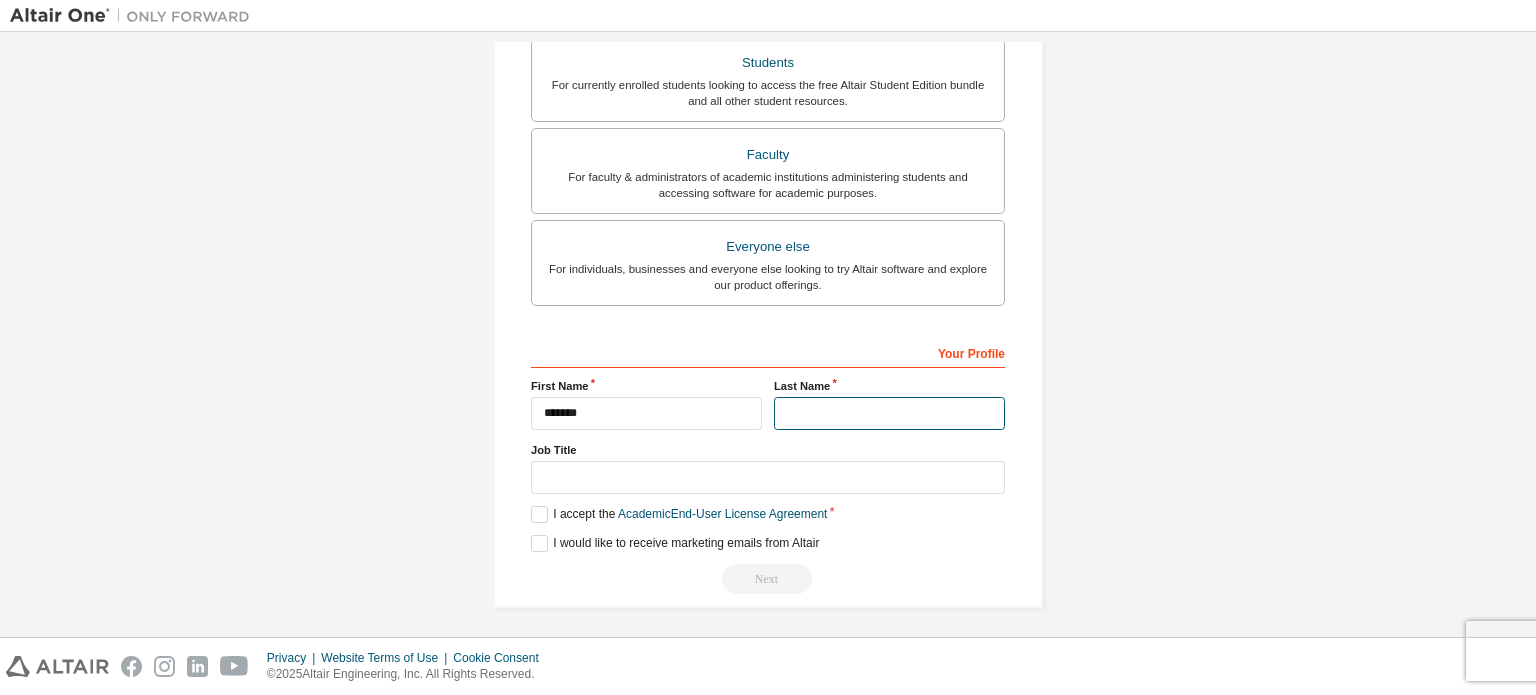 click at bounding box center [889, 413] 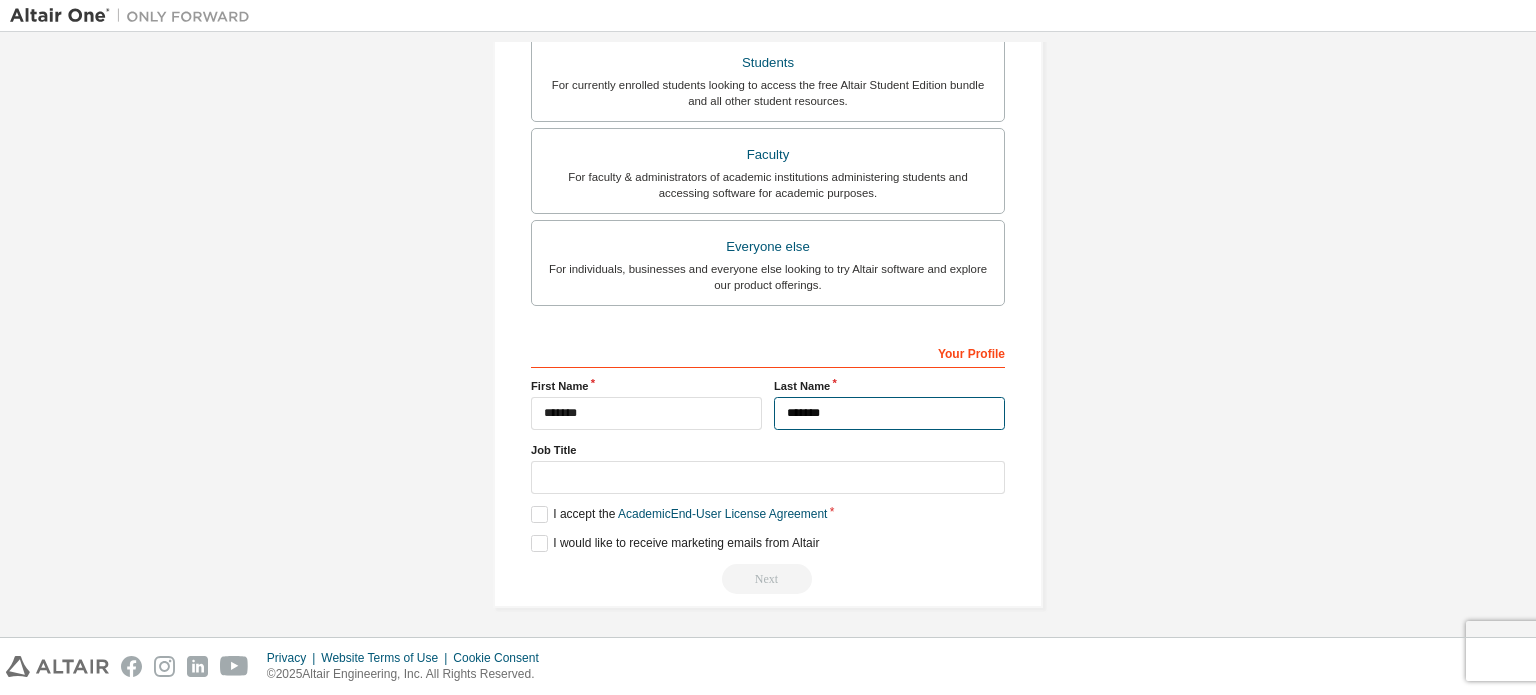 type on "*******" 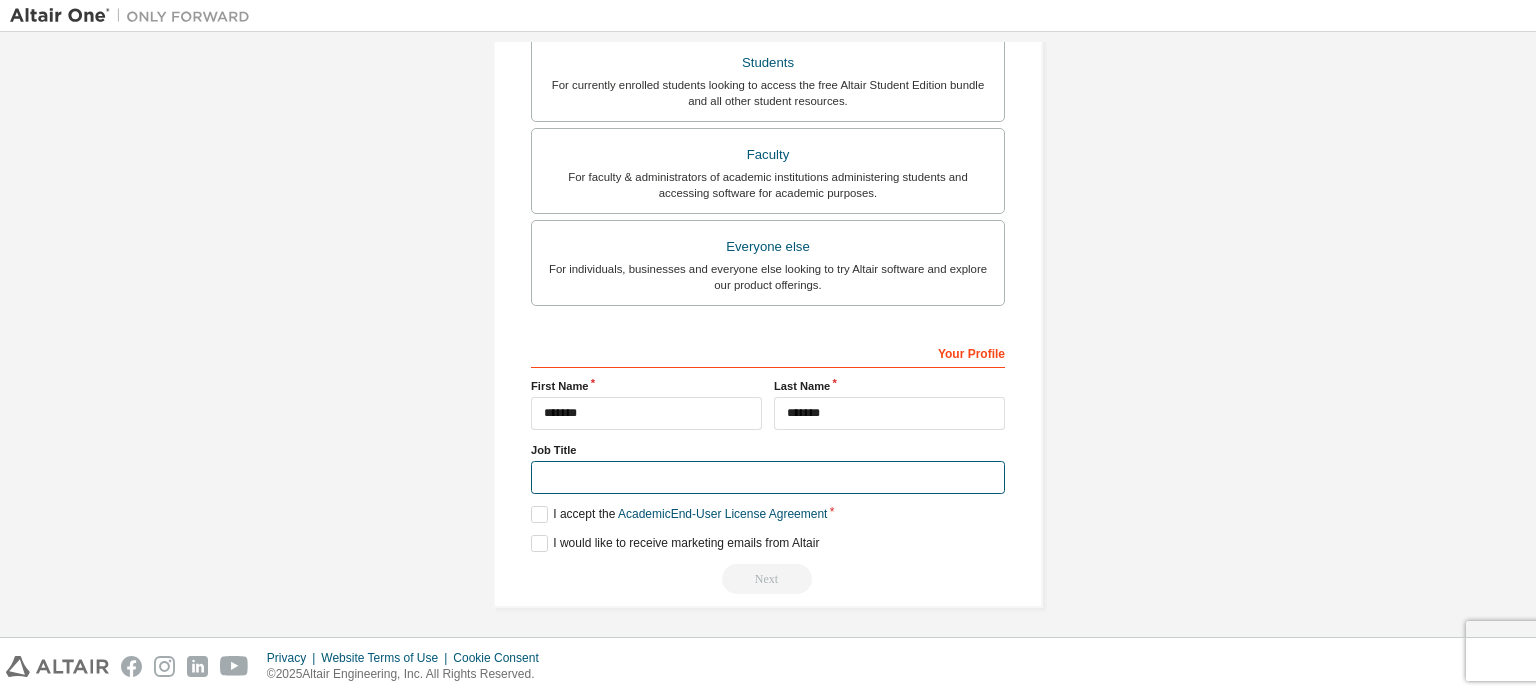 click at bounding box center (768, 477) 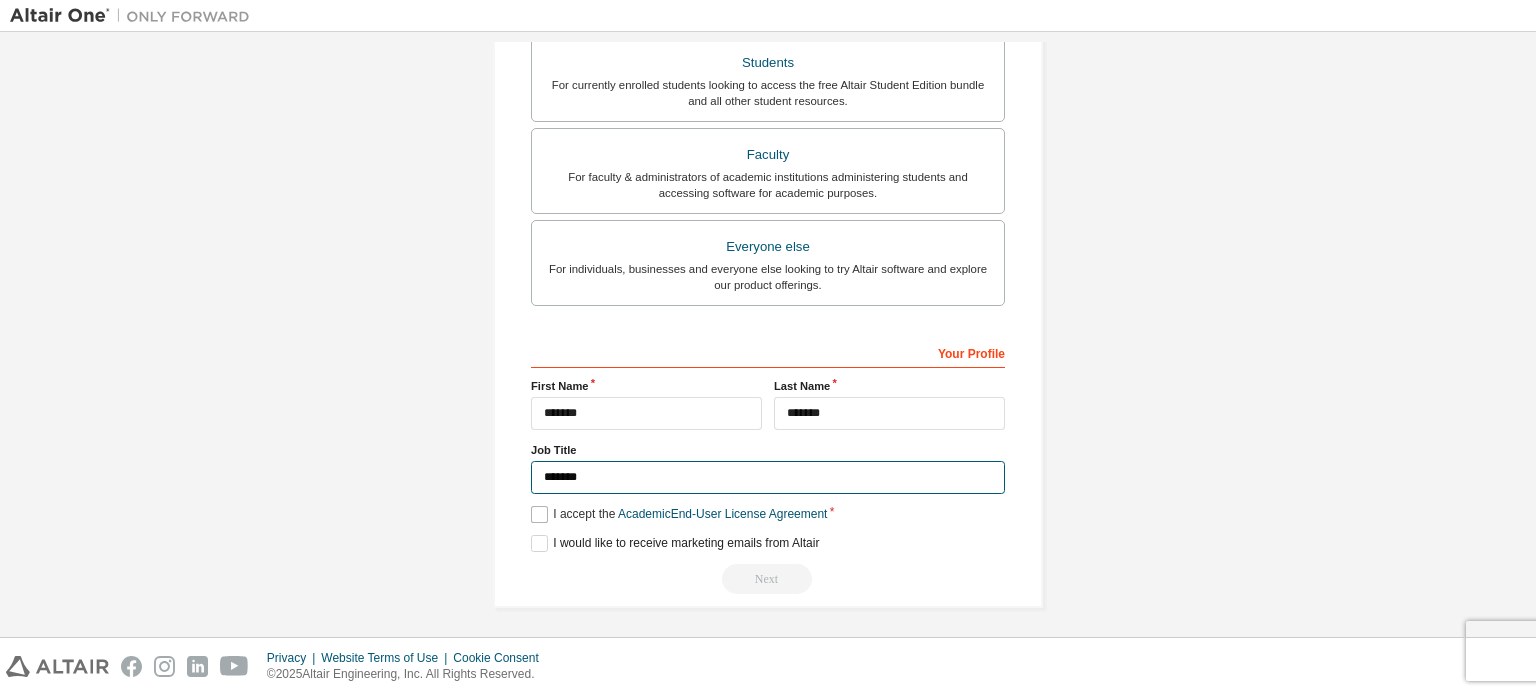 type on "*******" 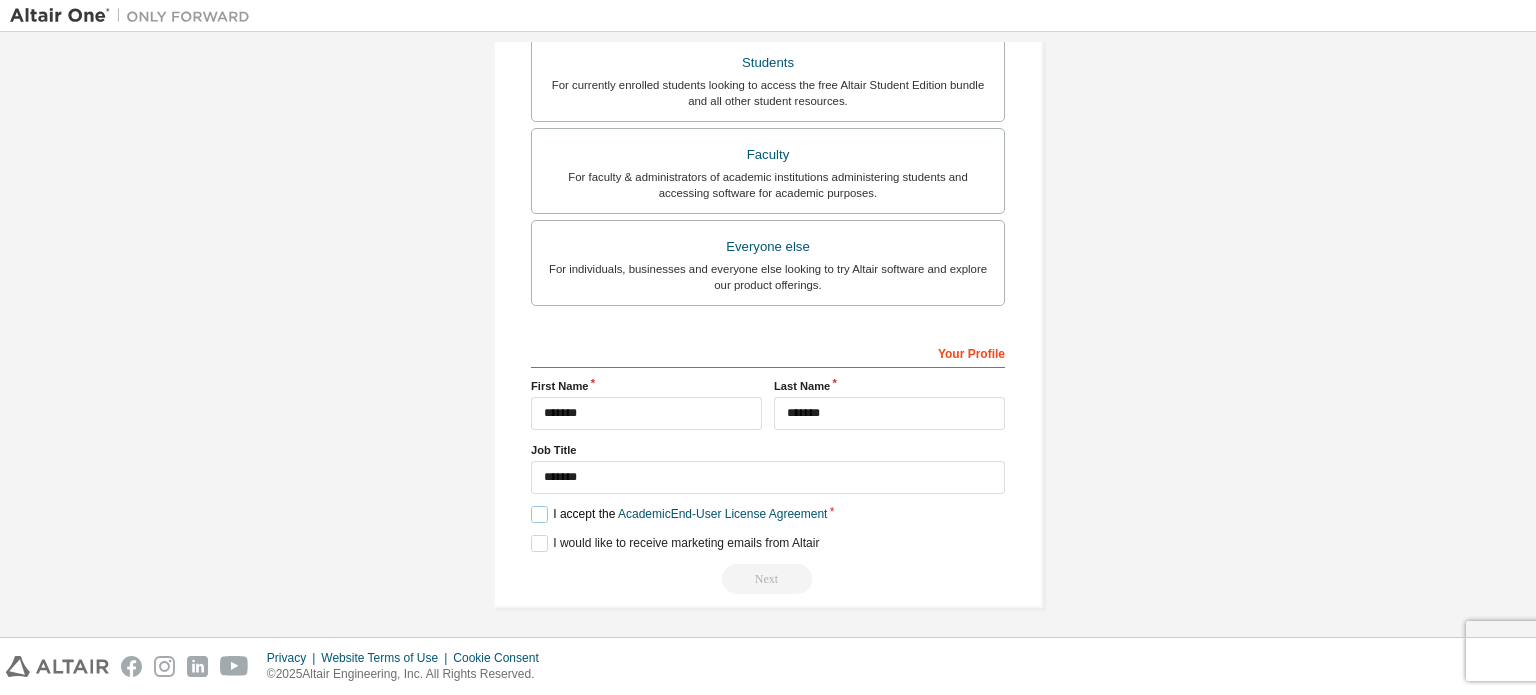 click on "I accept the   Academic   End-User License Agreement" at bounding box center (679, 514) 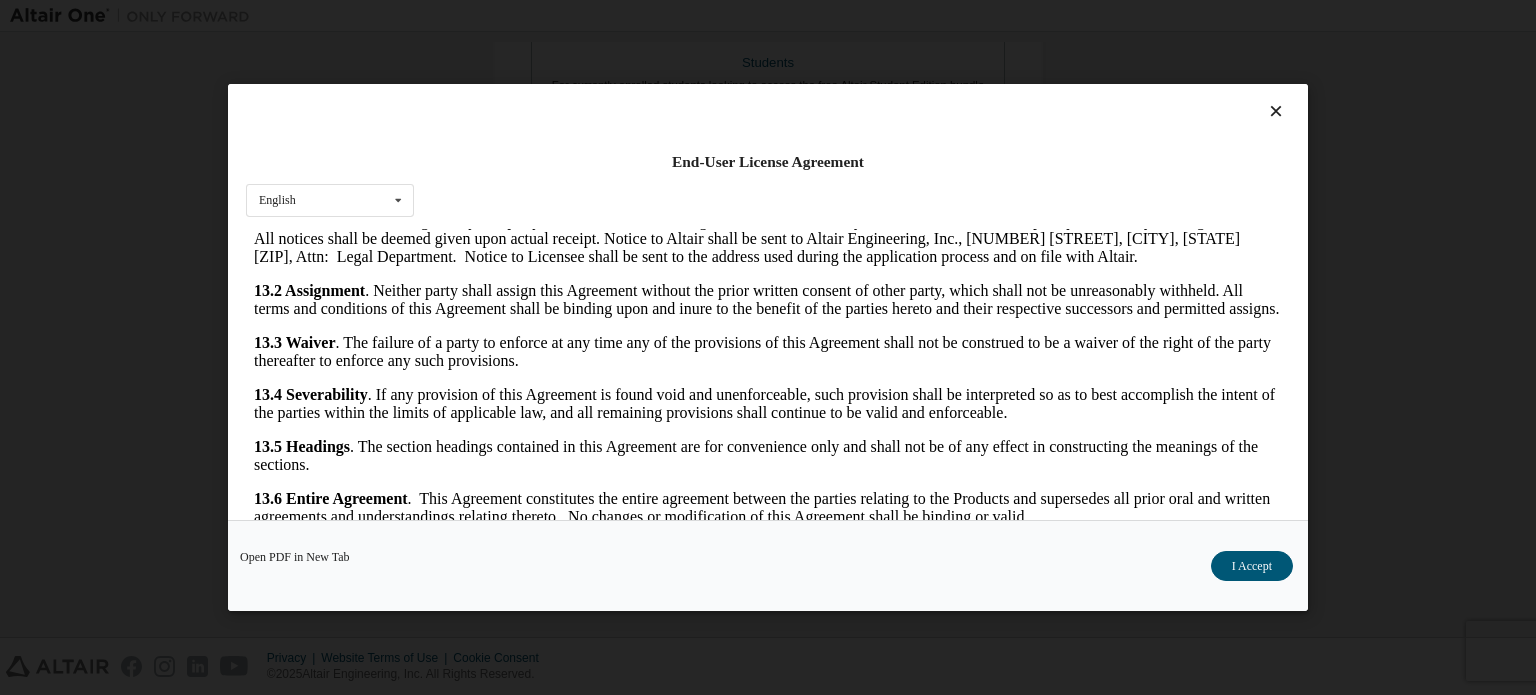 scroll, scrollTop: 3356, scrollLeft: 0, axis: vertical 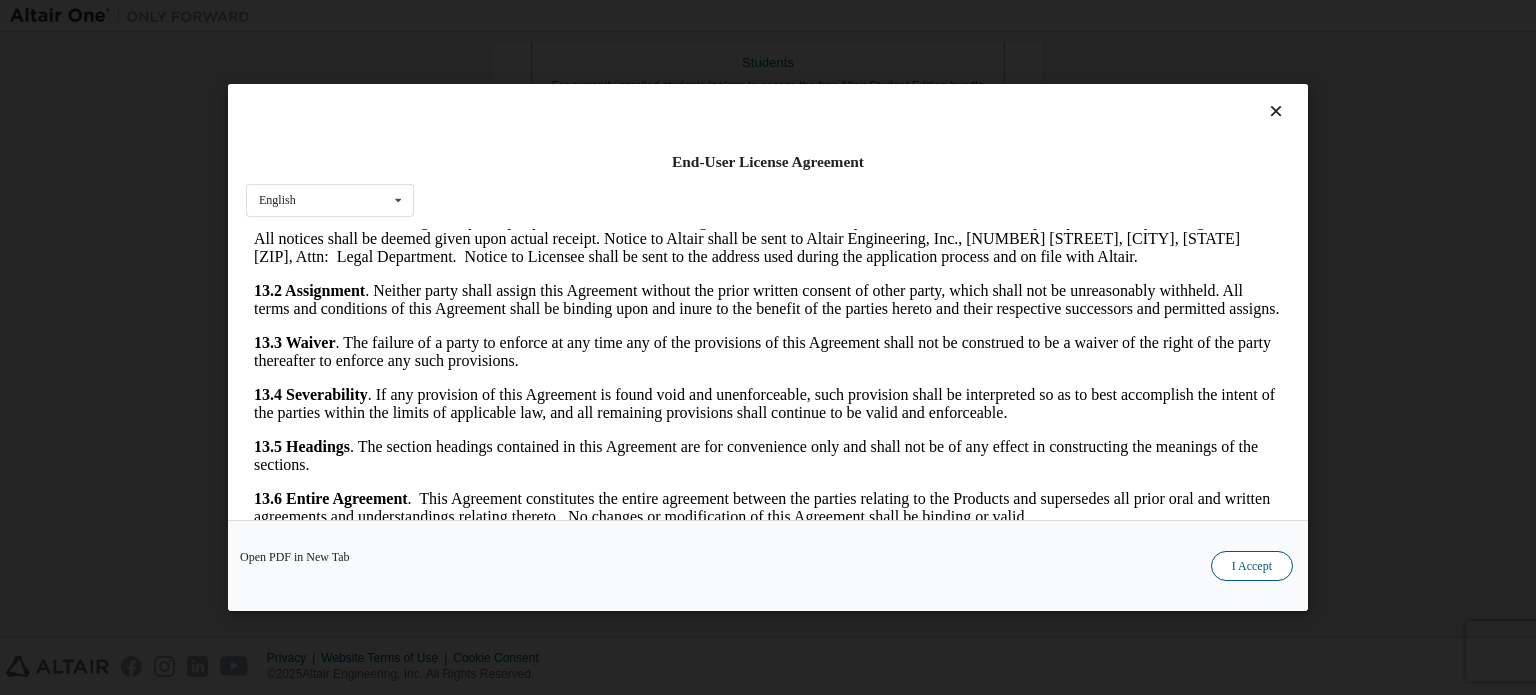 click on "I Accept" at bounding box center [1252, 566] 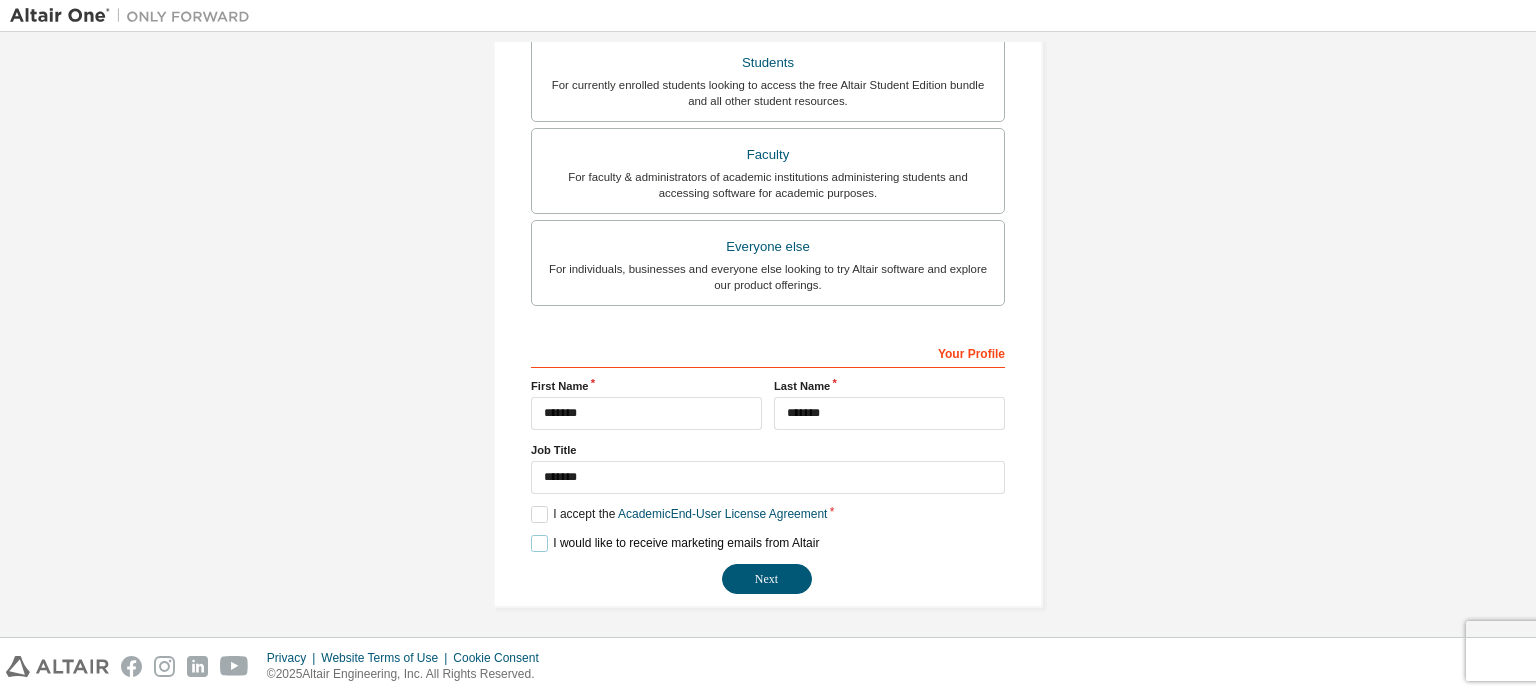 click on "I would like to receive marketing emails from Altair" at bounding box center (675, 543) 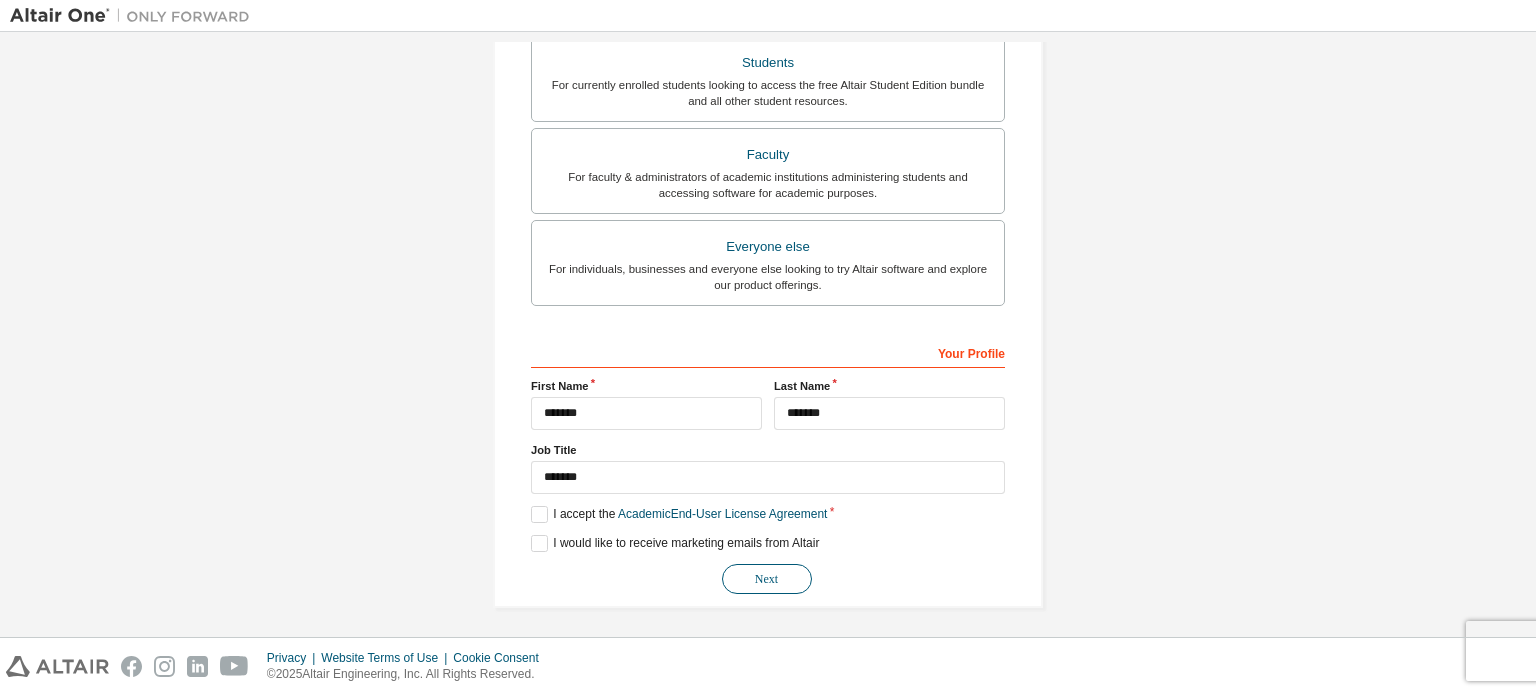 click on "Next" at bounding box center [767, 579] 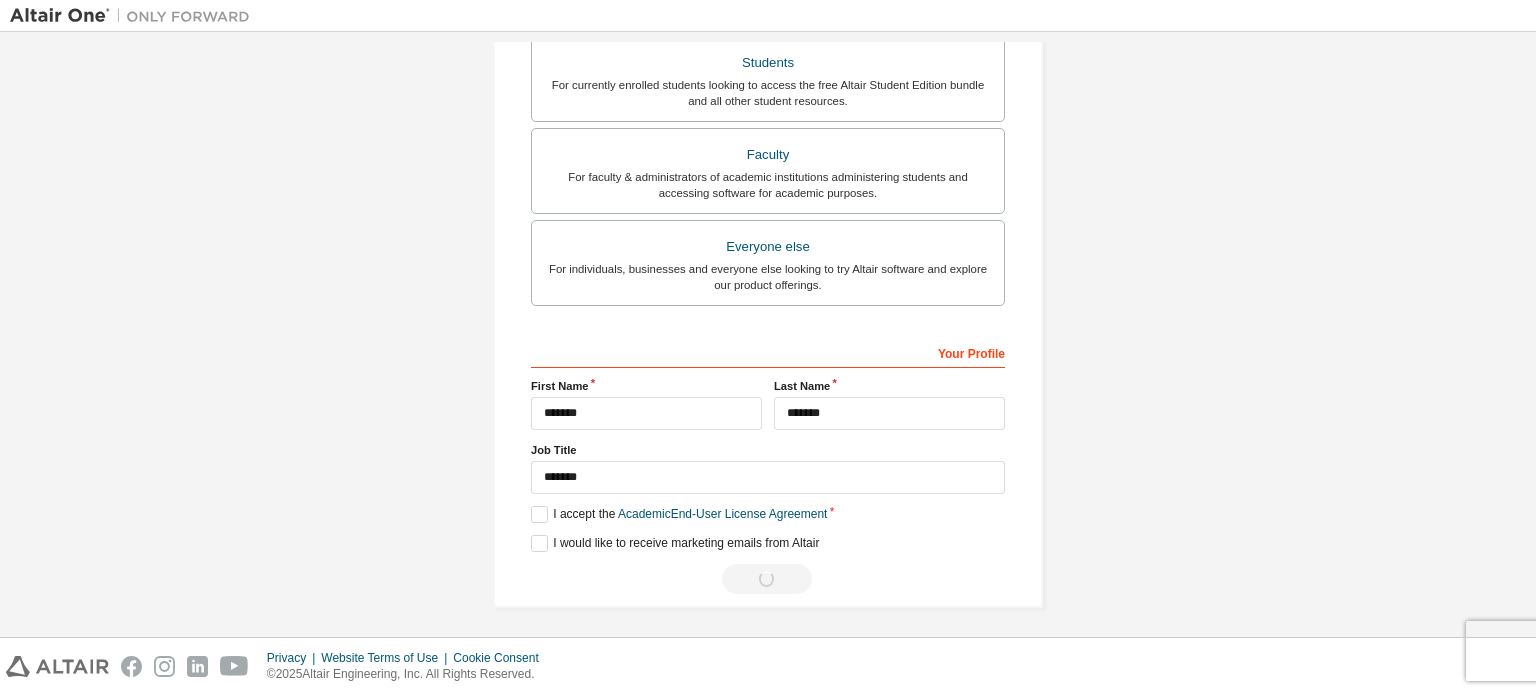scroll, scrollTop: 0, scrollLeft: 0, axis: both 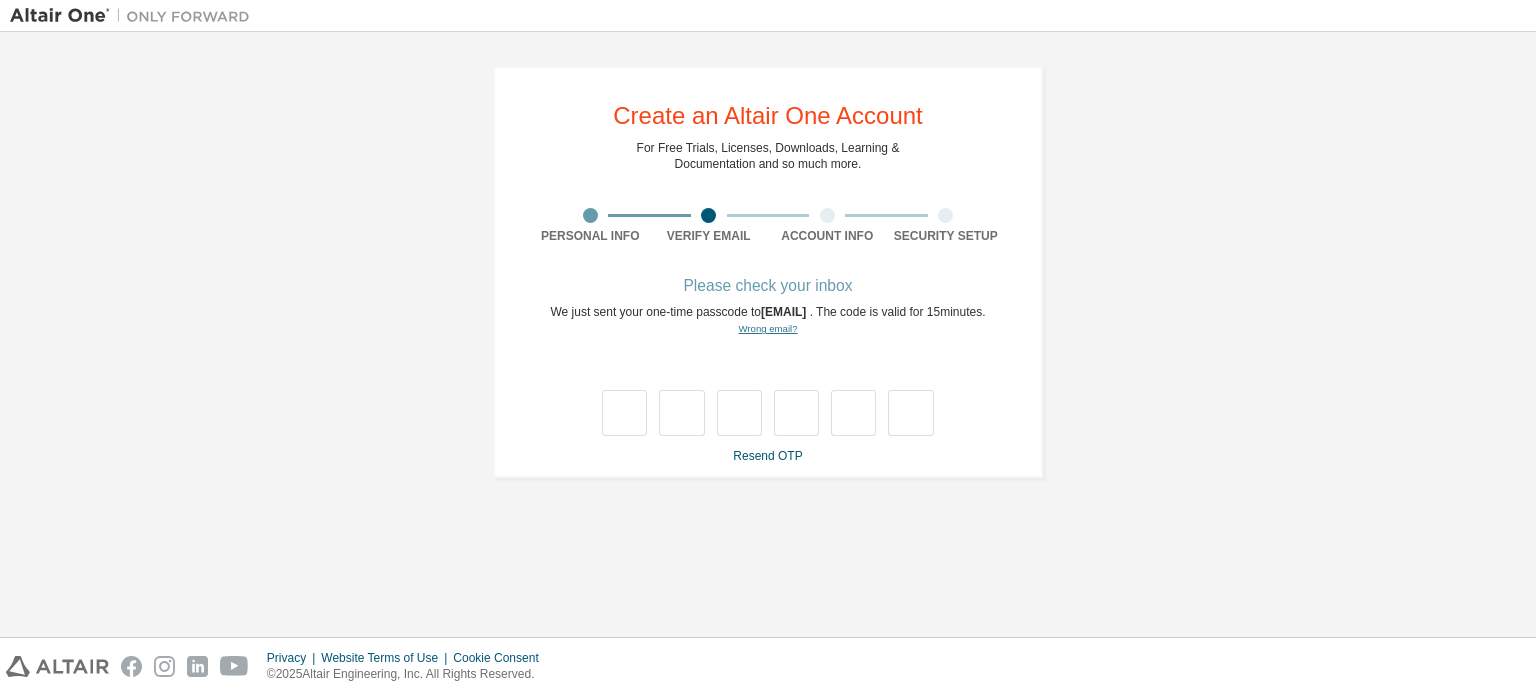 click on "Wrong email?" at bounding box center (767, 328) 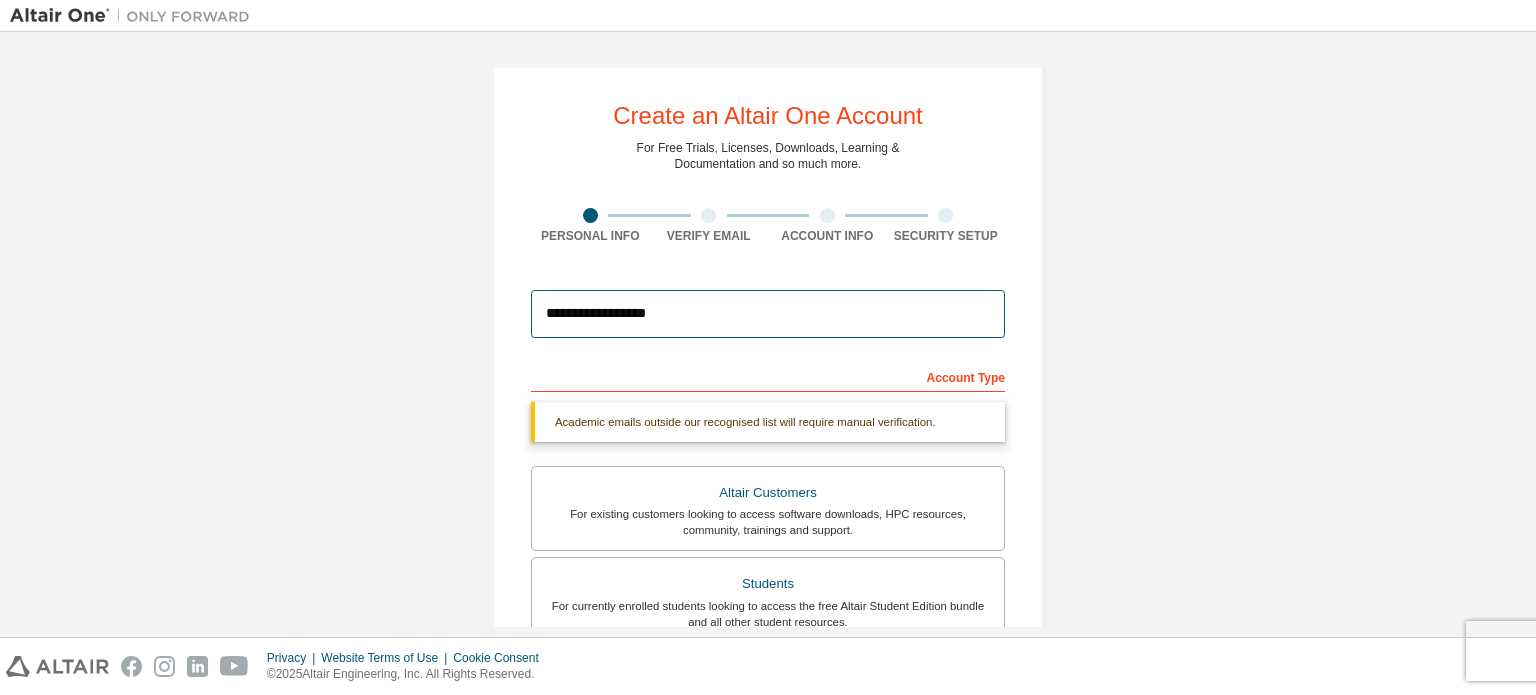 click on "**********" at bounding box center (768, 314) 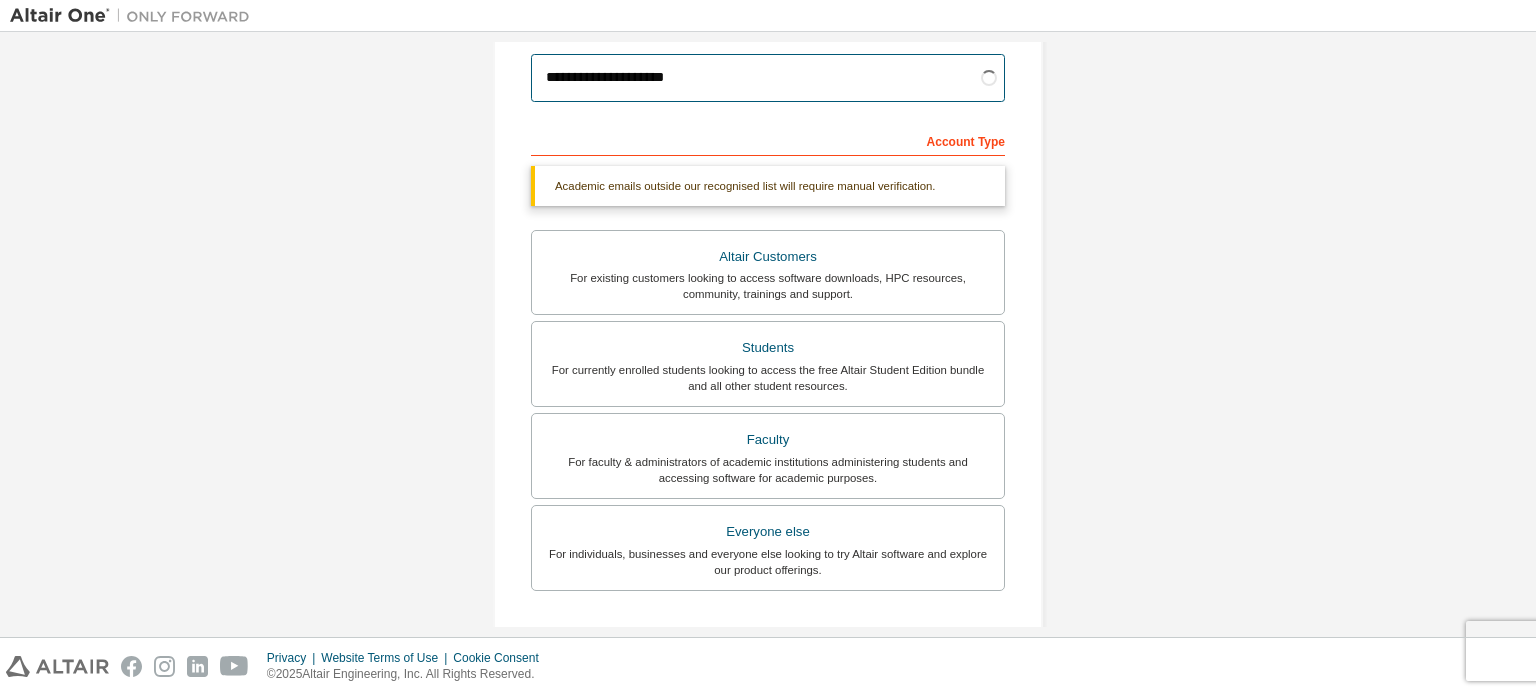 scroll, scrollTop: 521, scrollLeft: 0, axis: vertical 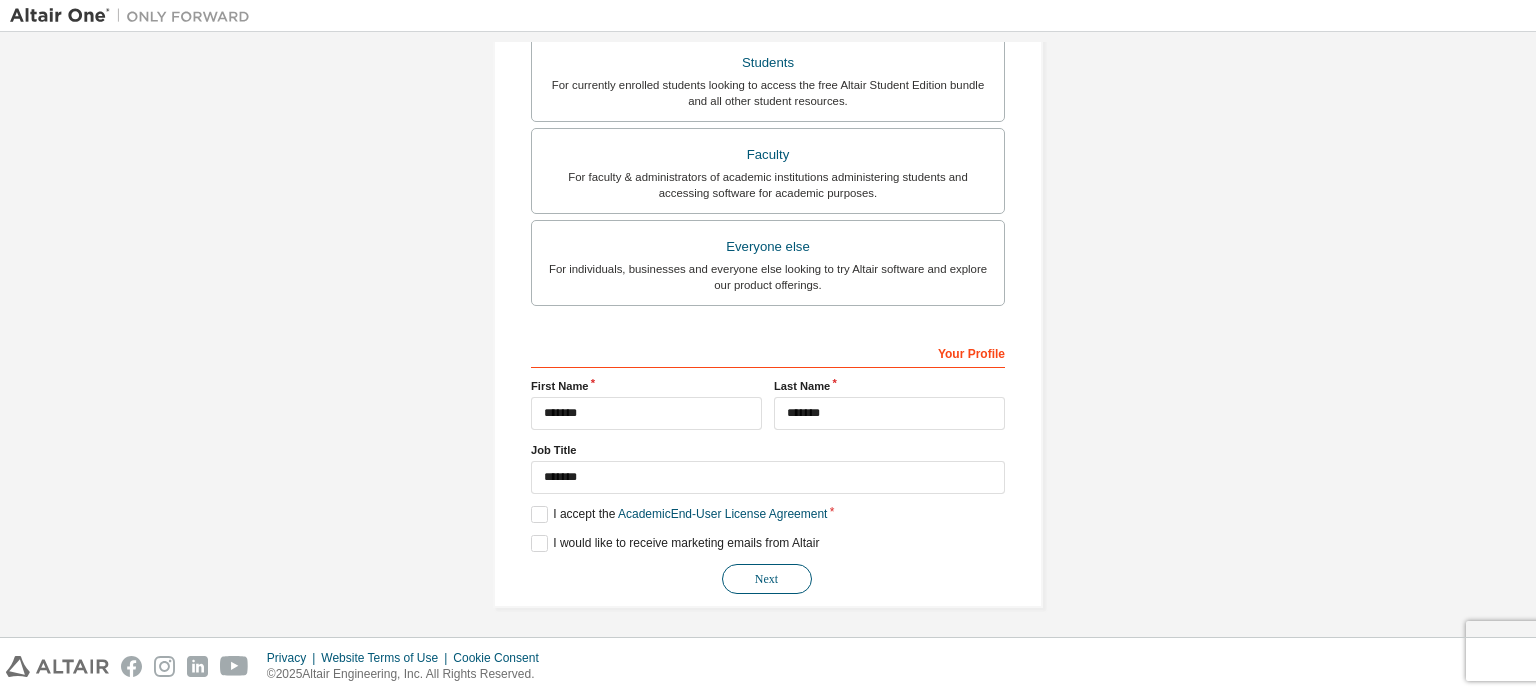 type on "**********" 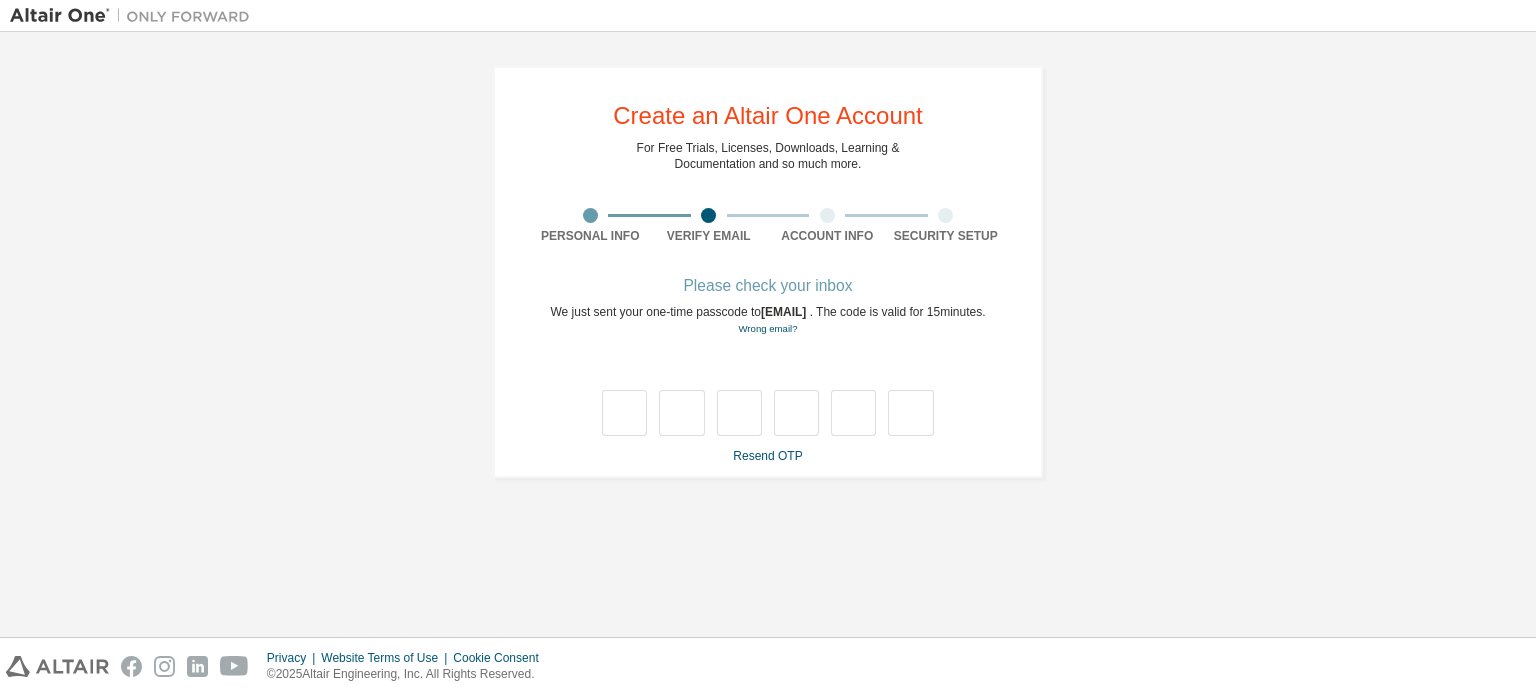 scroll, scrollTop: 0, scrollLeft: 0, axis: both 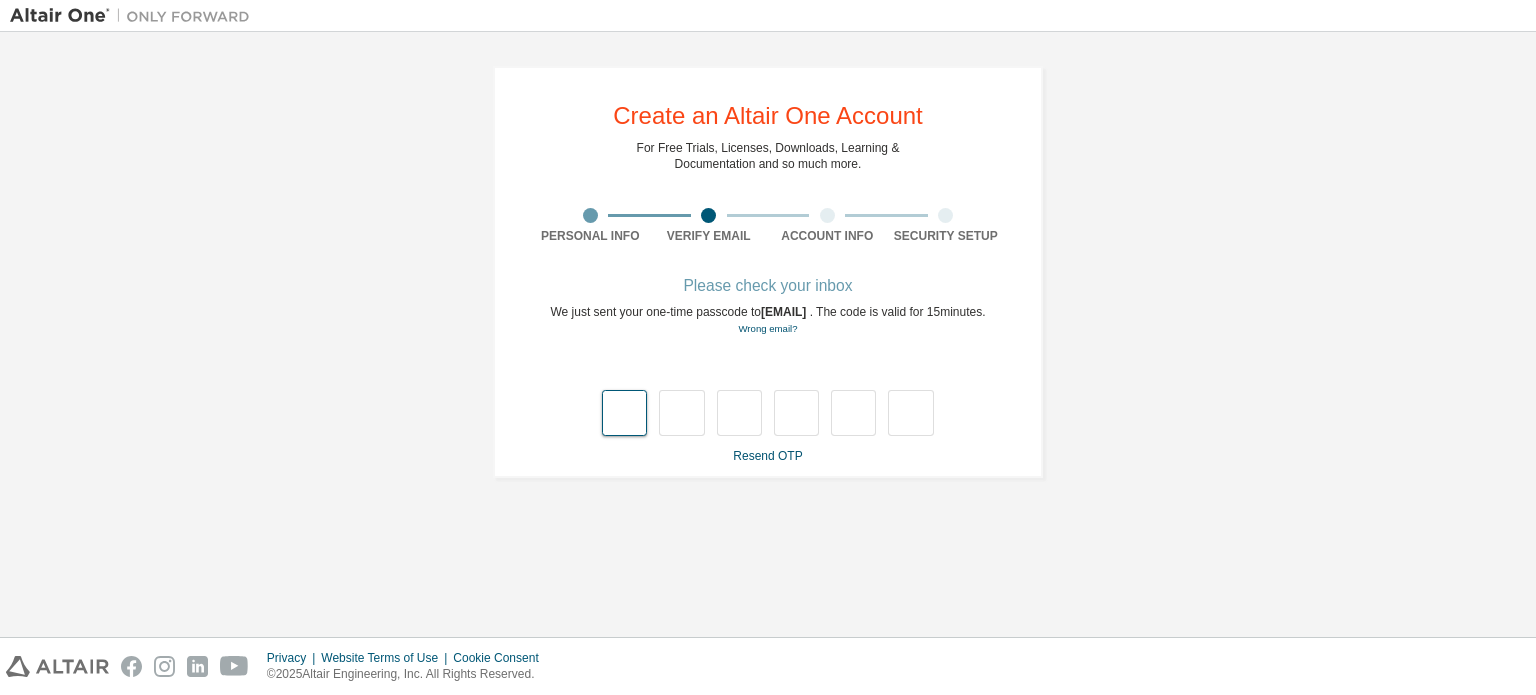 type on "*" 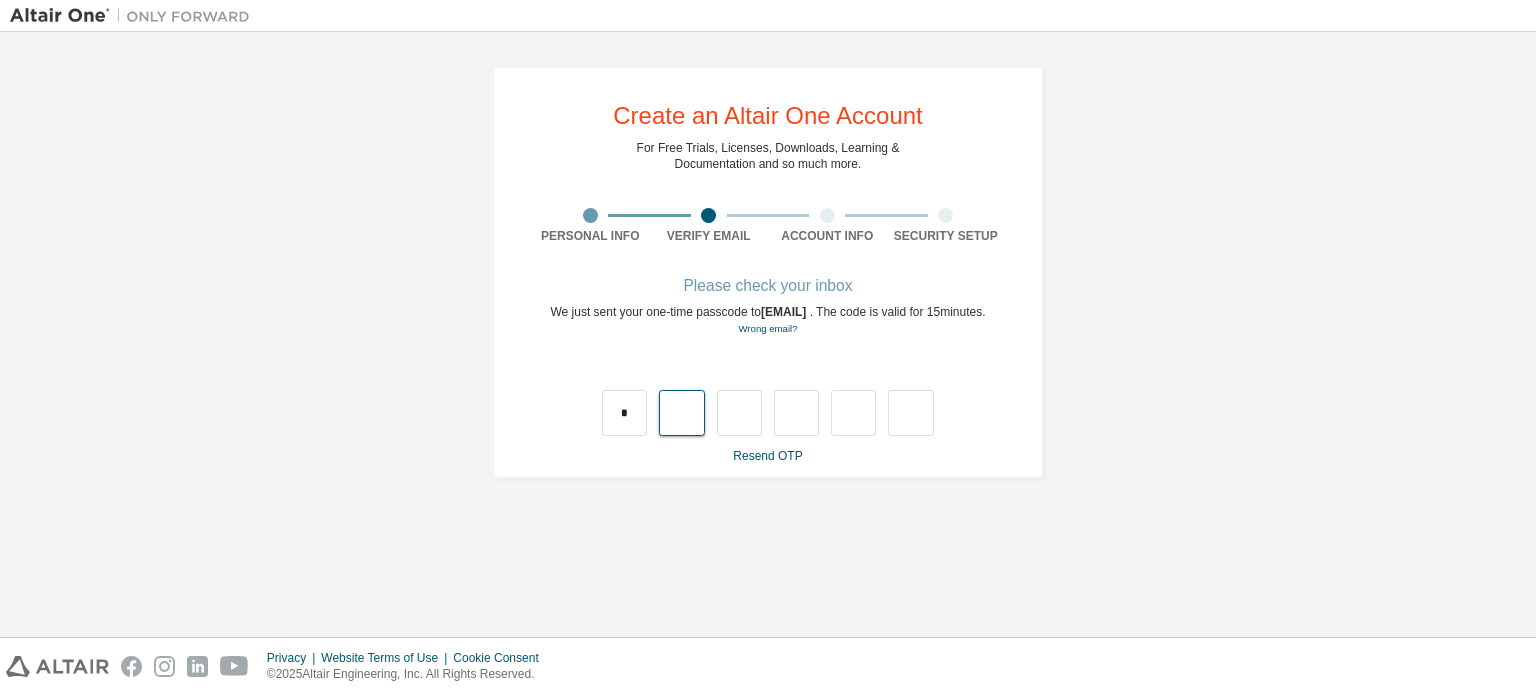 type on "*" 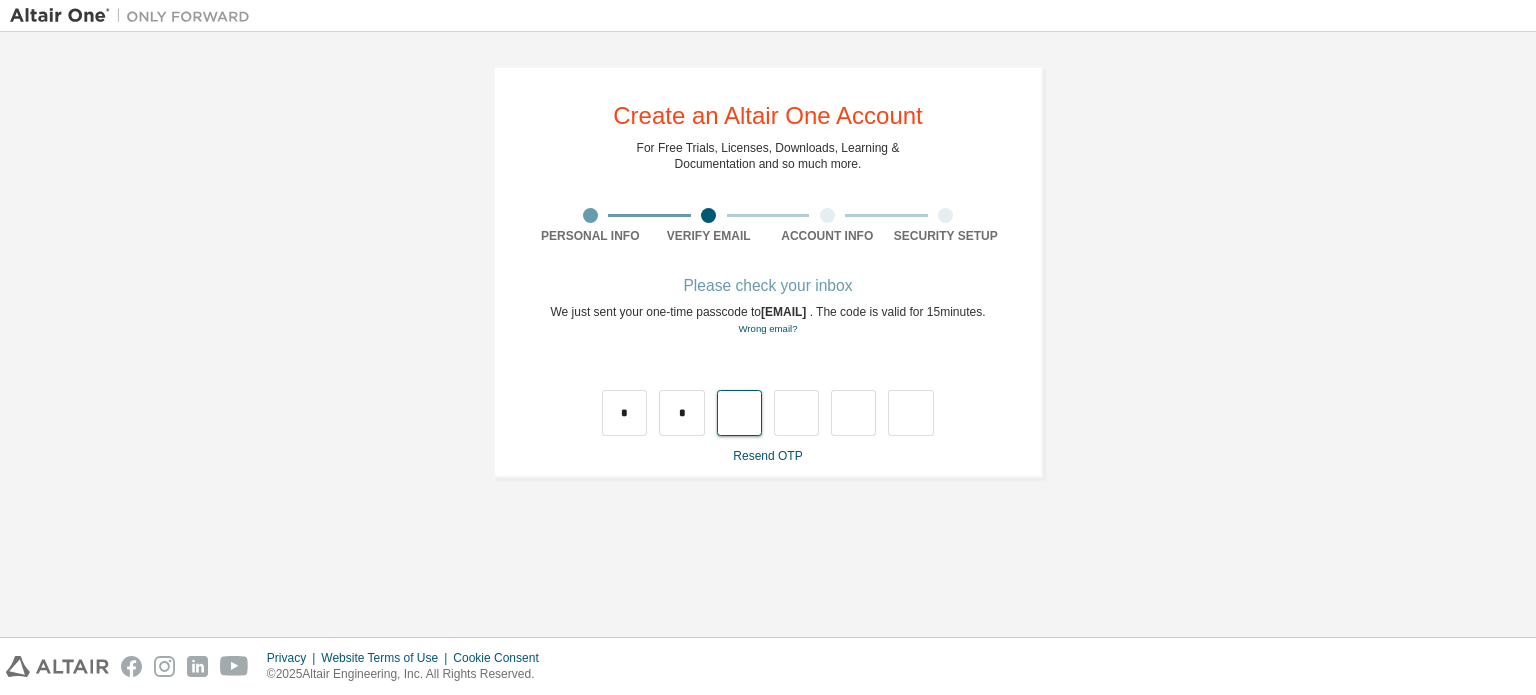 type on "*" 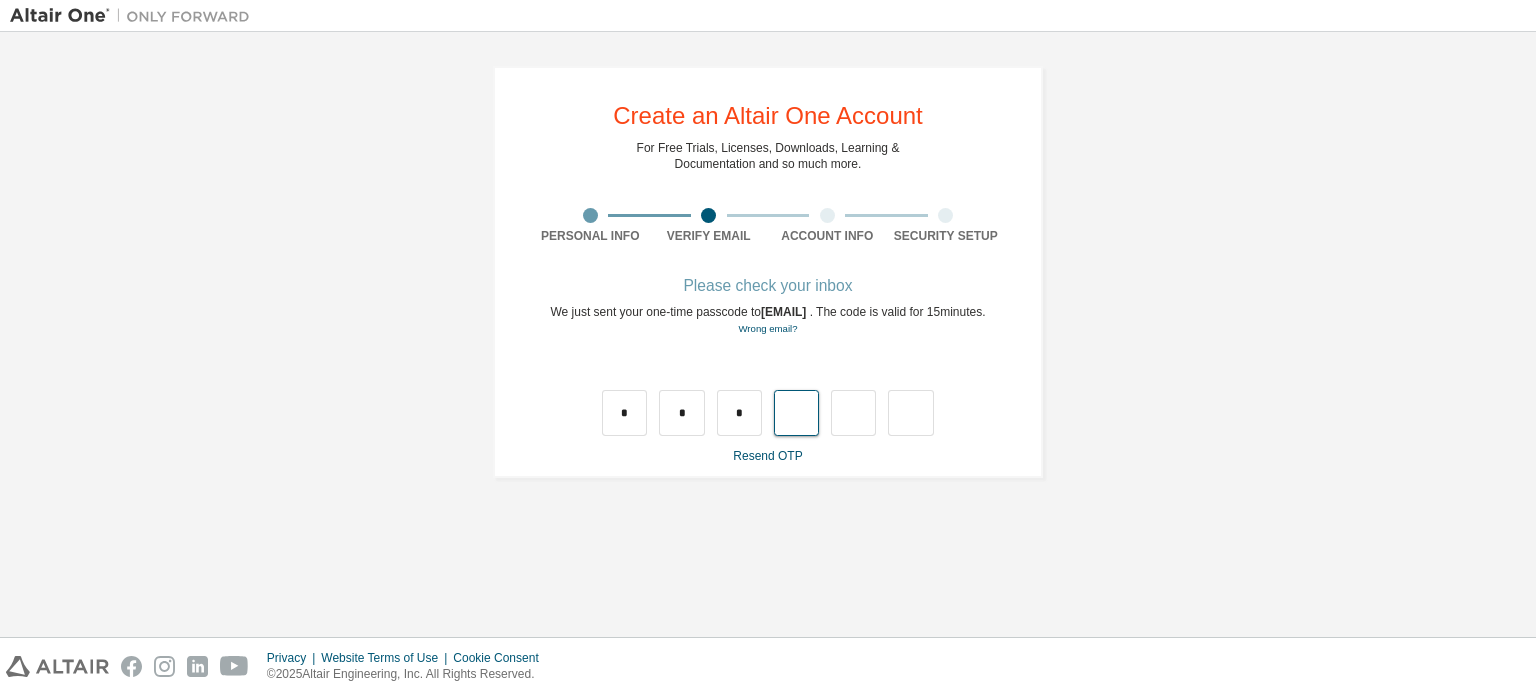type on "*" 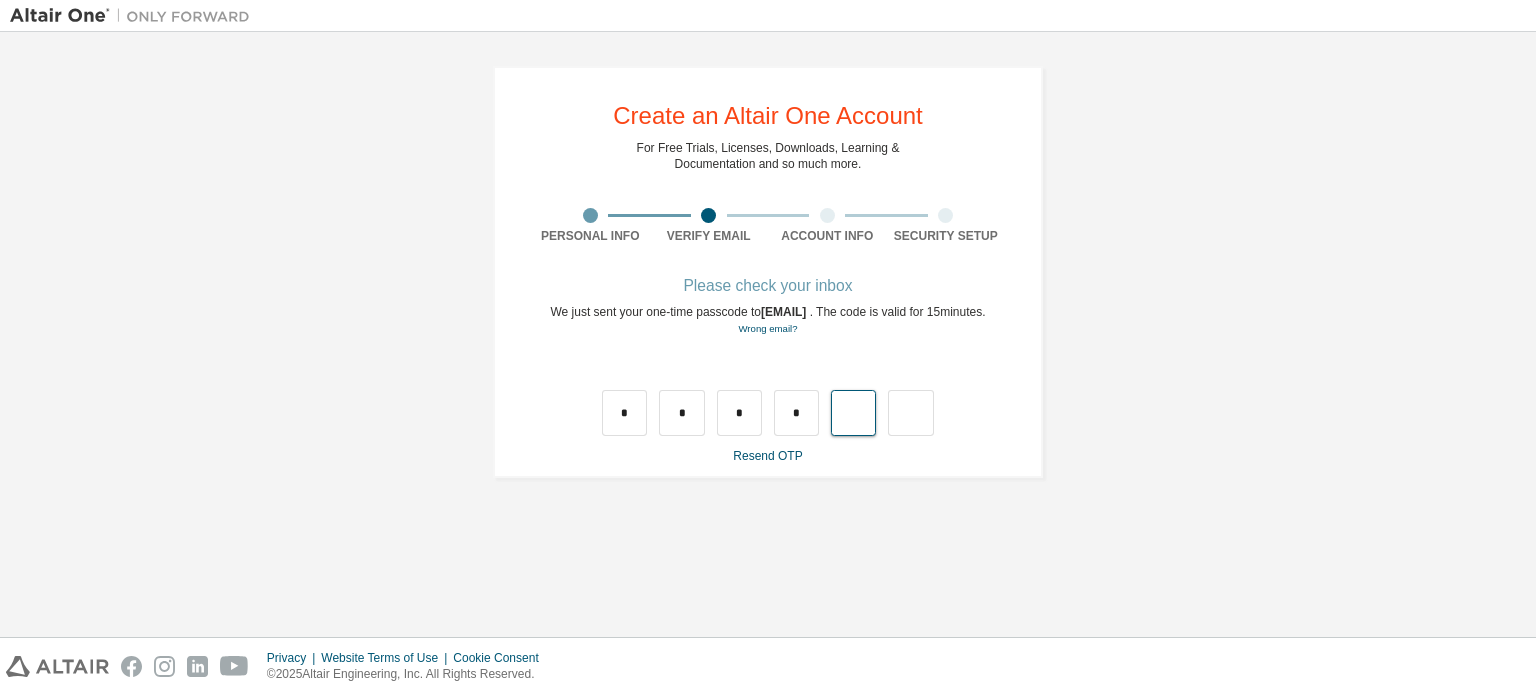 type on "*" 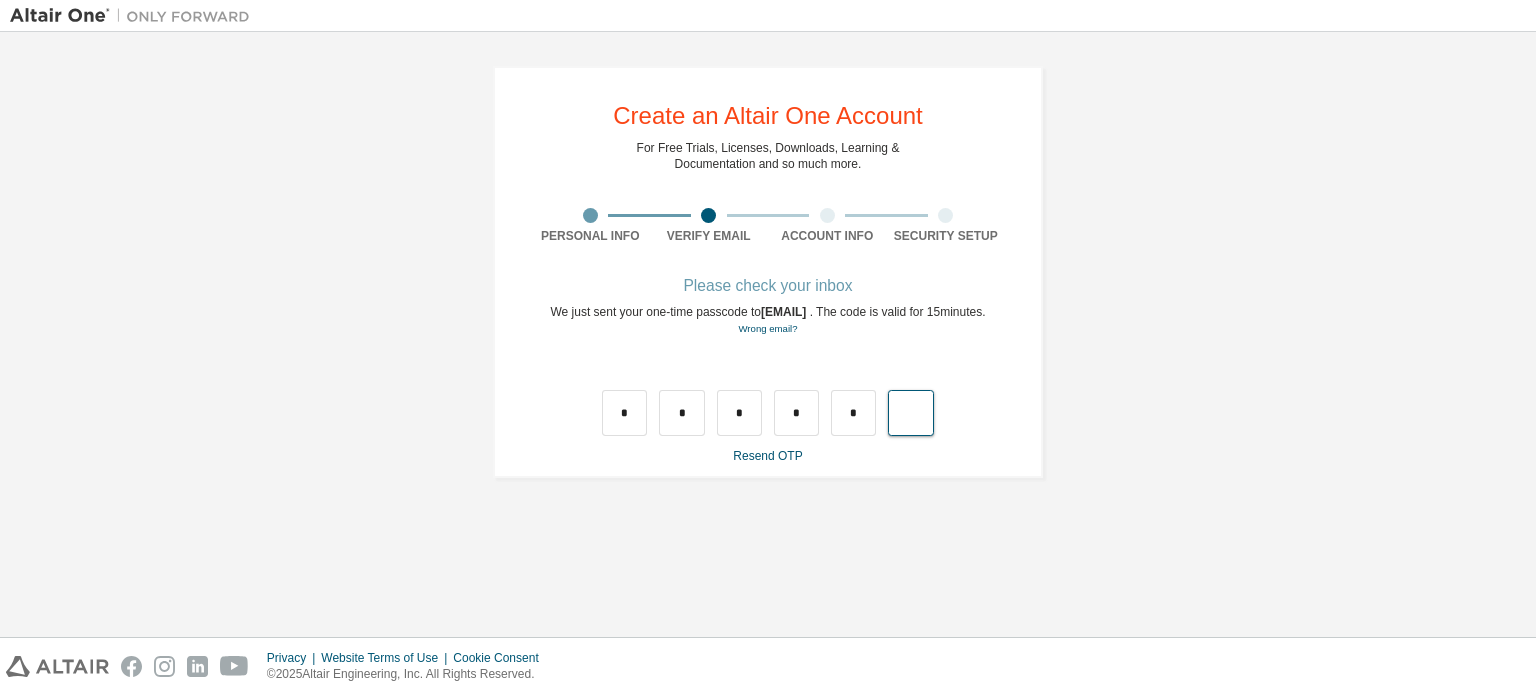 type on "*" 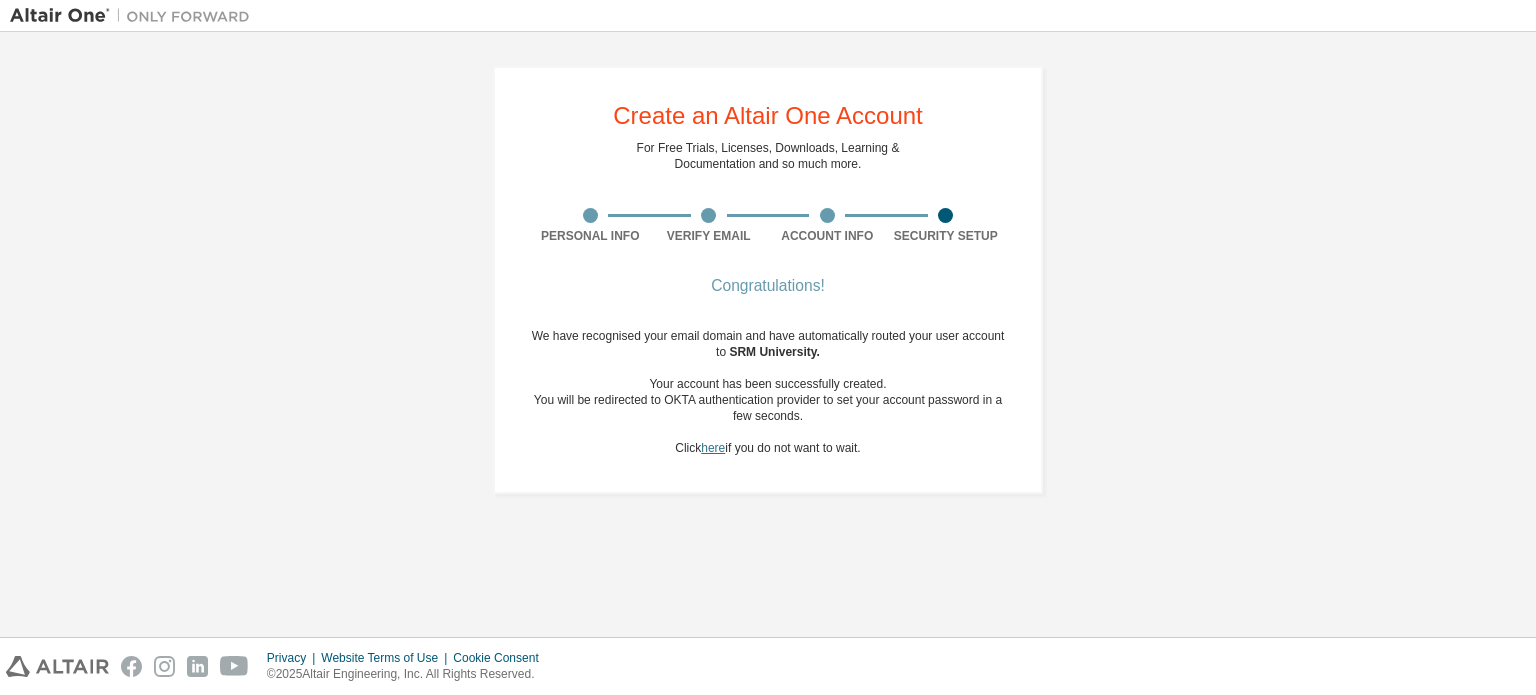 click on "here" at bounding box center [713, 448] 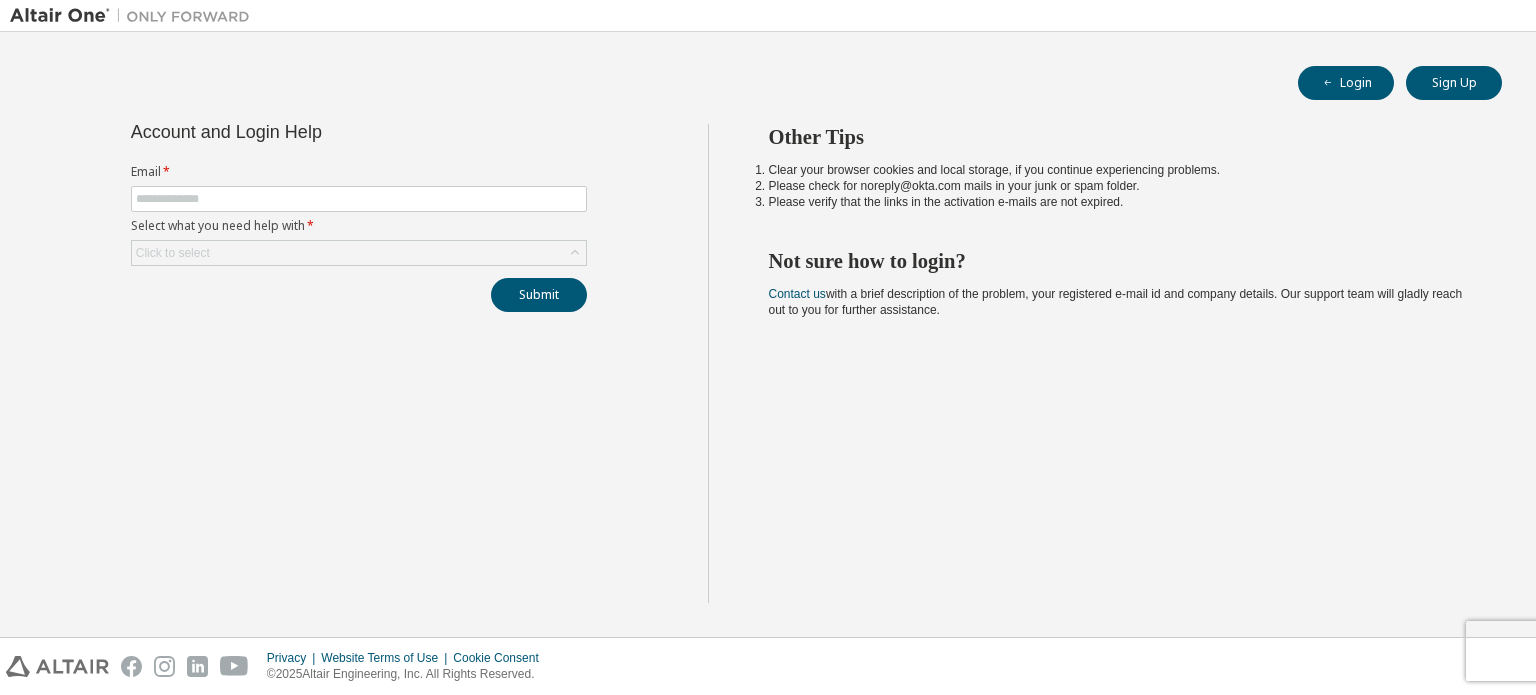 scroll, scrollTop: 0, scrollLeft: 0, axis: both 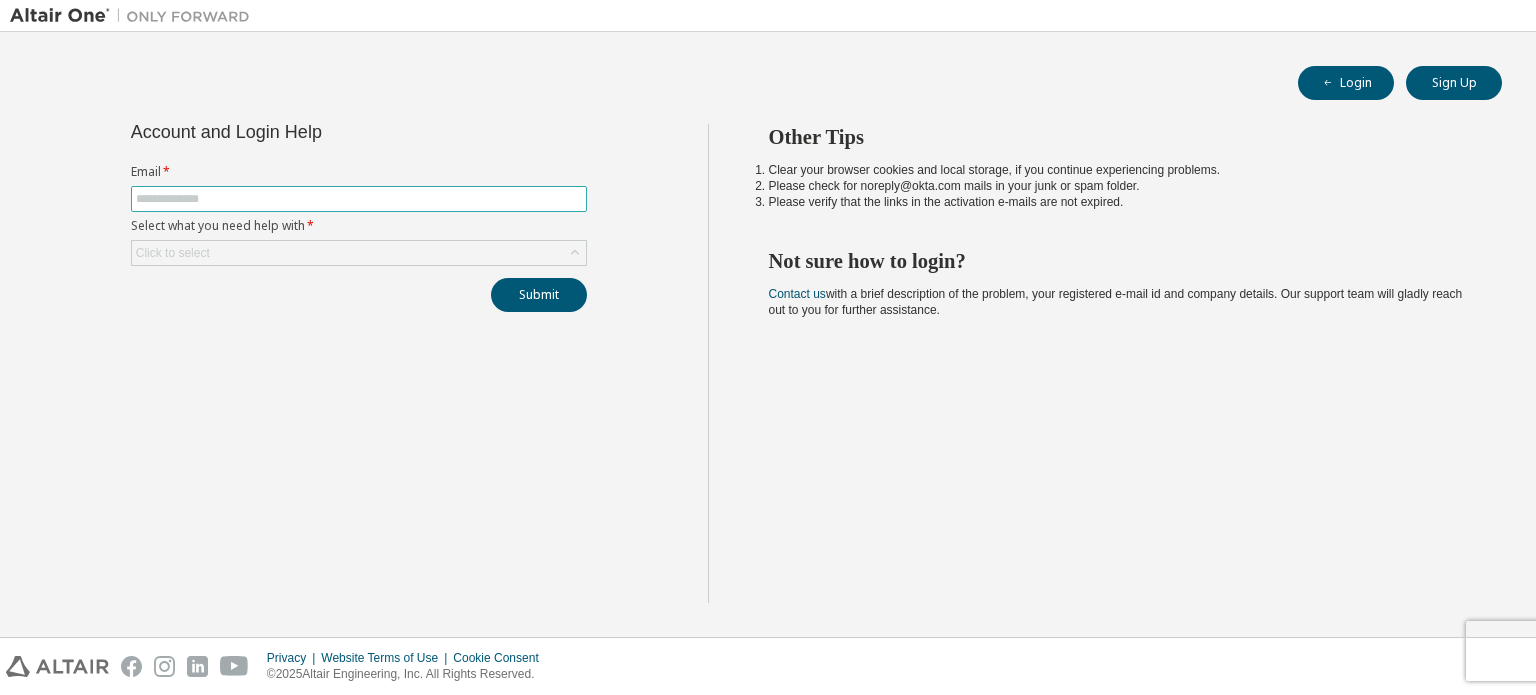 click at bounding box center [359, 199] 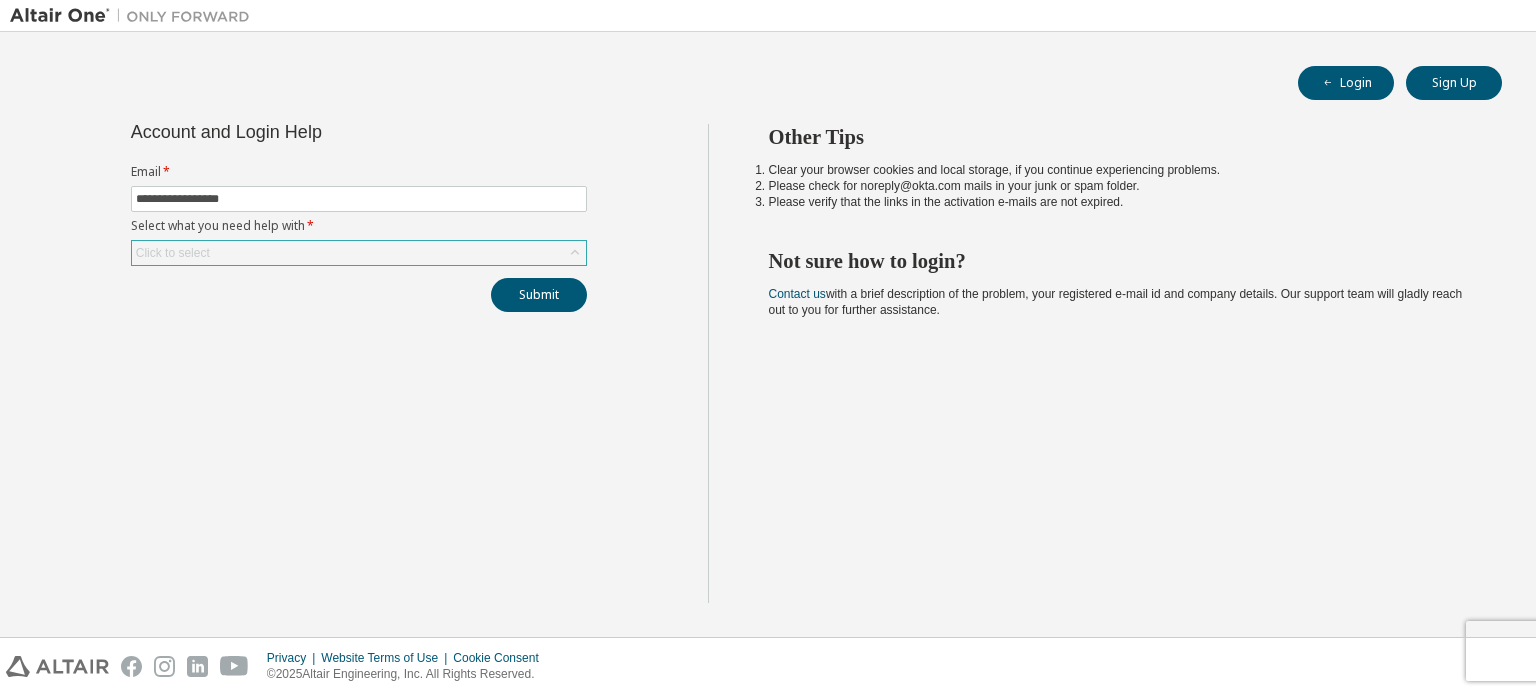 click on "Click to select" at bounding box center (359, 253) 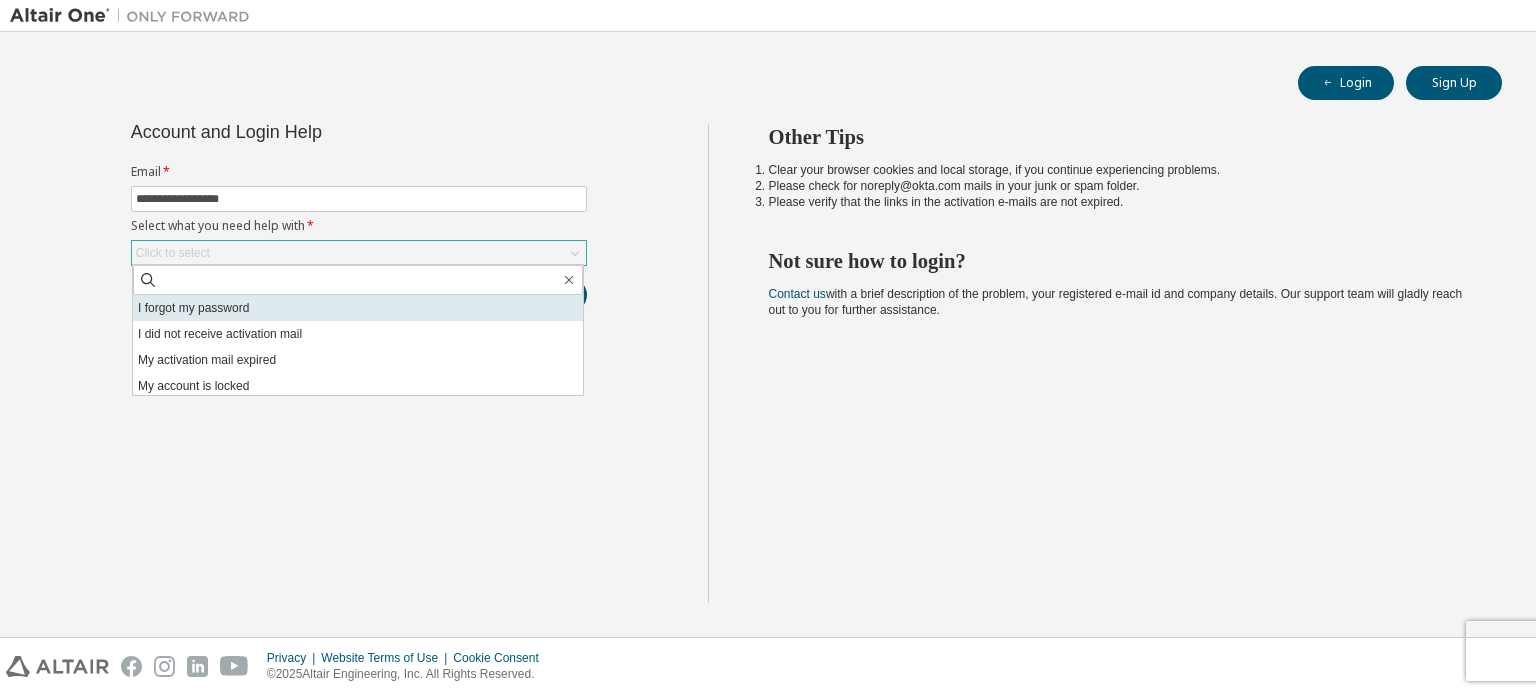 click on "I forgot my password" at bounding box center (358, 308) 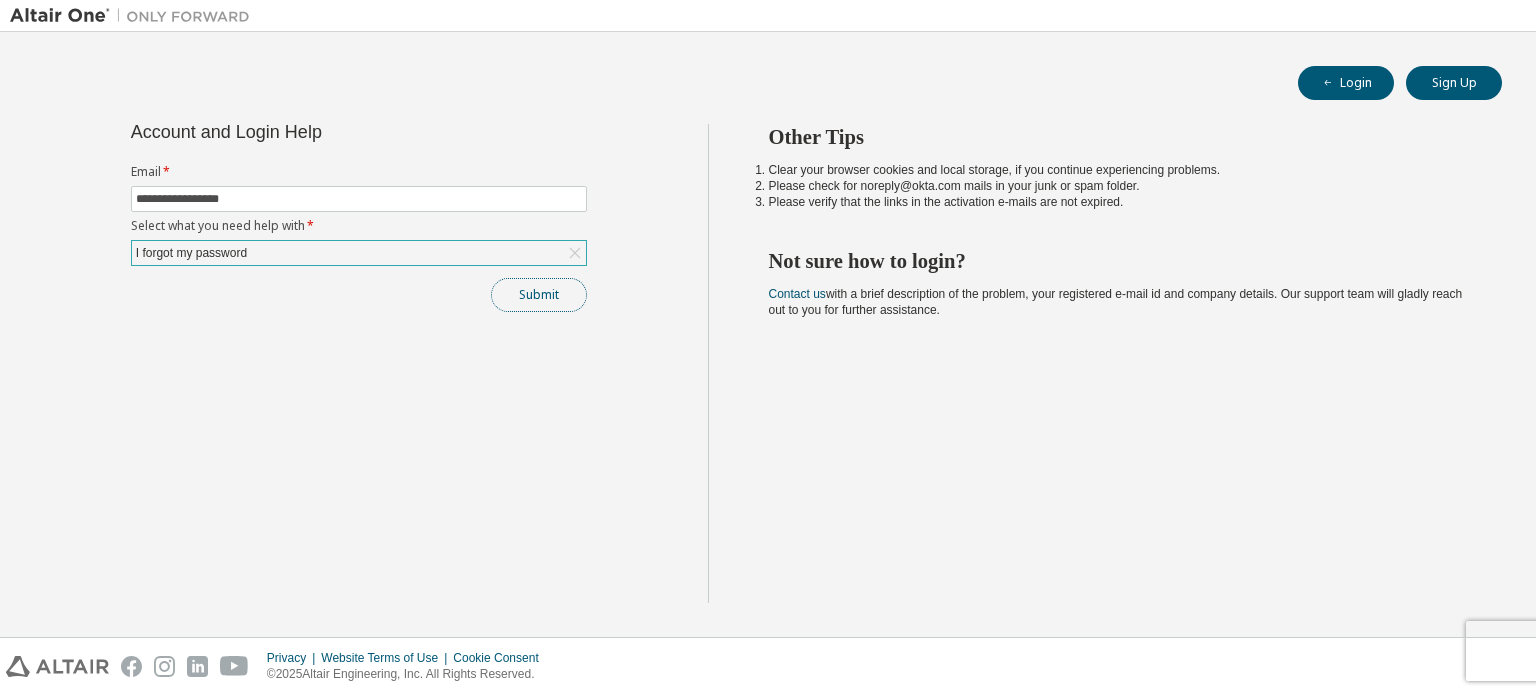 click on "Submit" at bounding box center [539, 295] 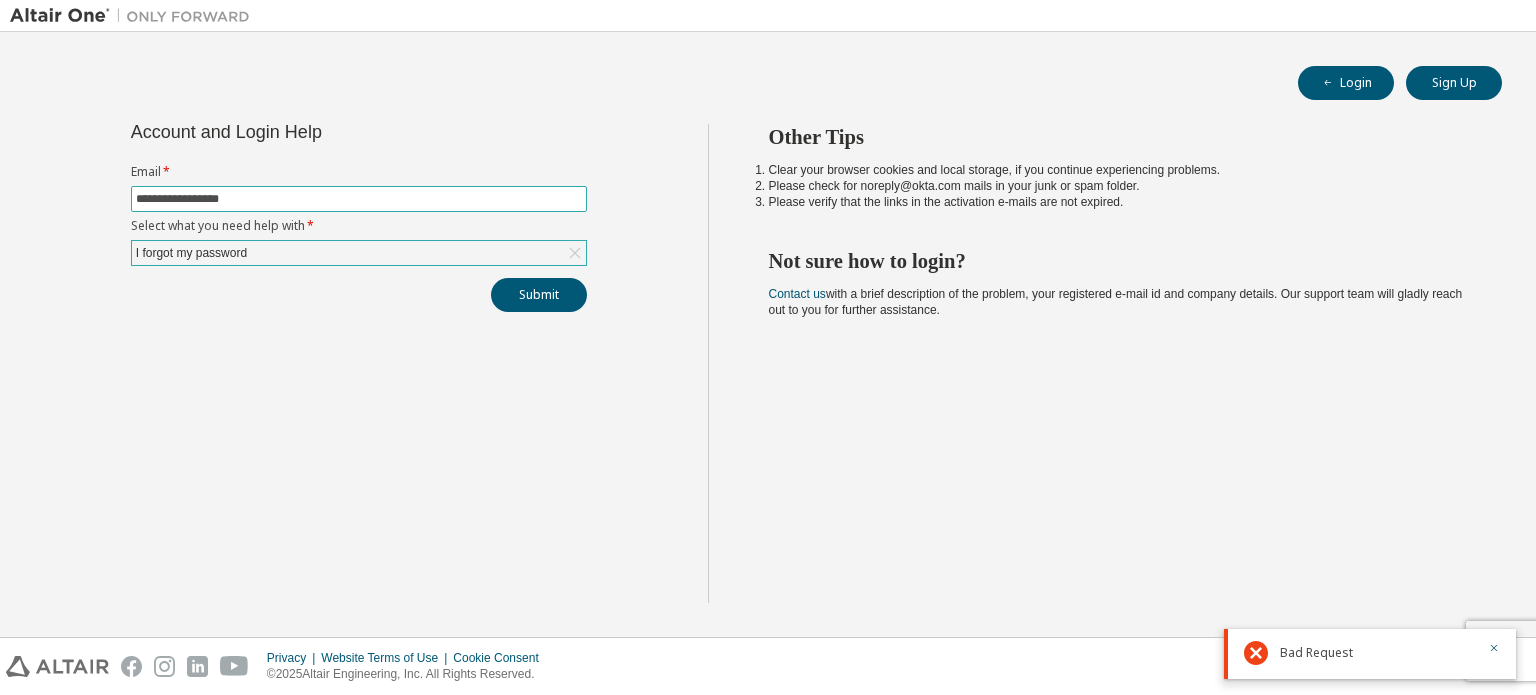 click on "**********" at bounding box center [359, 199] 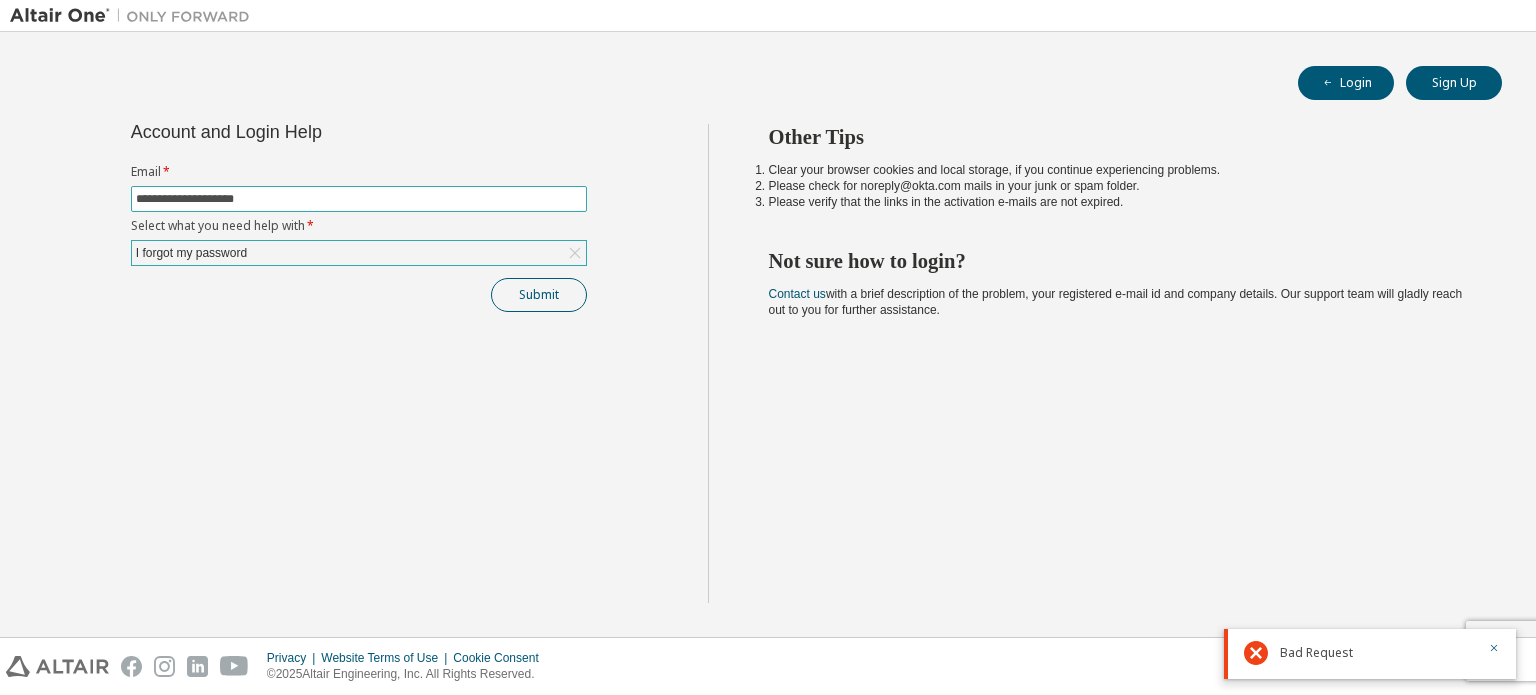 type on "**********" 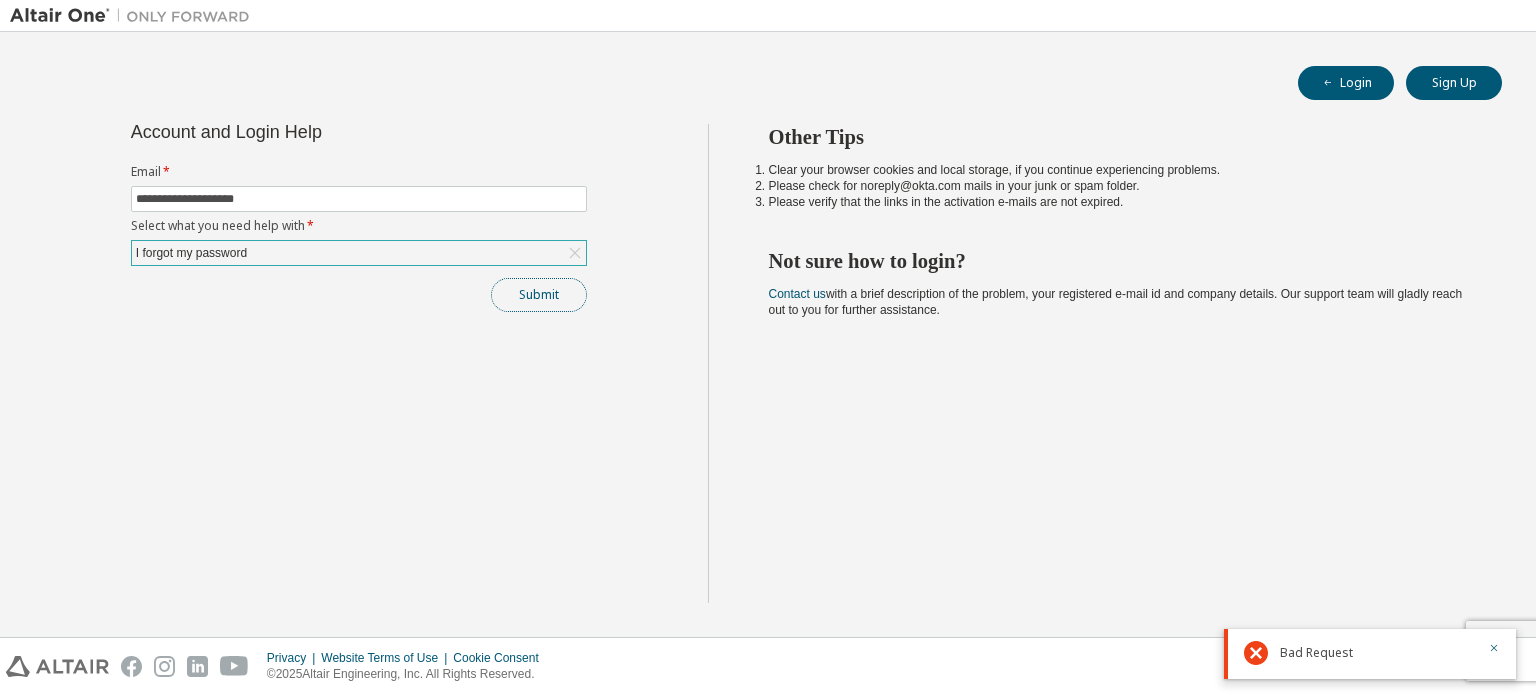 click on "Submit" at bounding box center (539, 295) 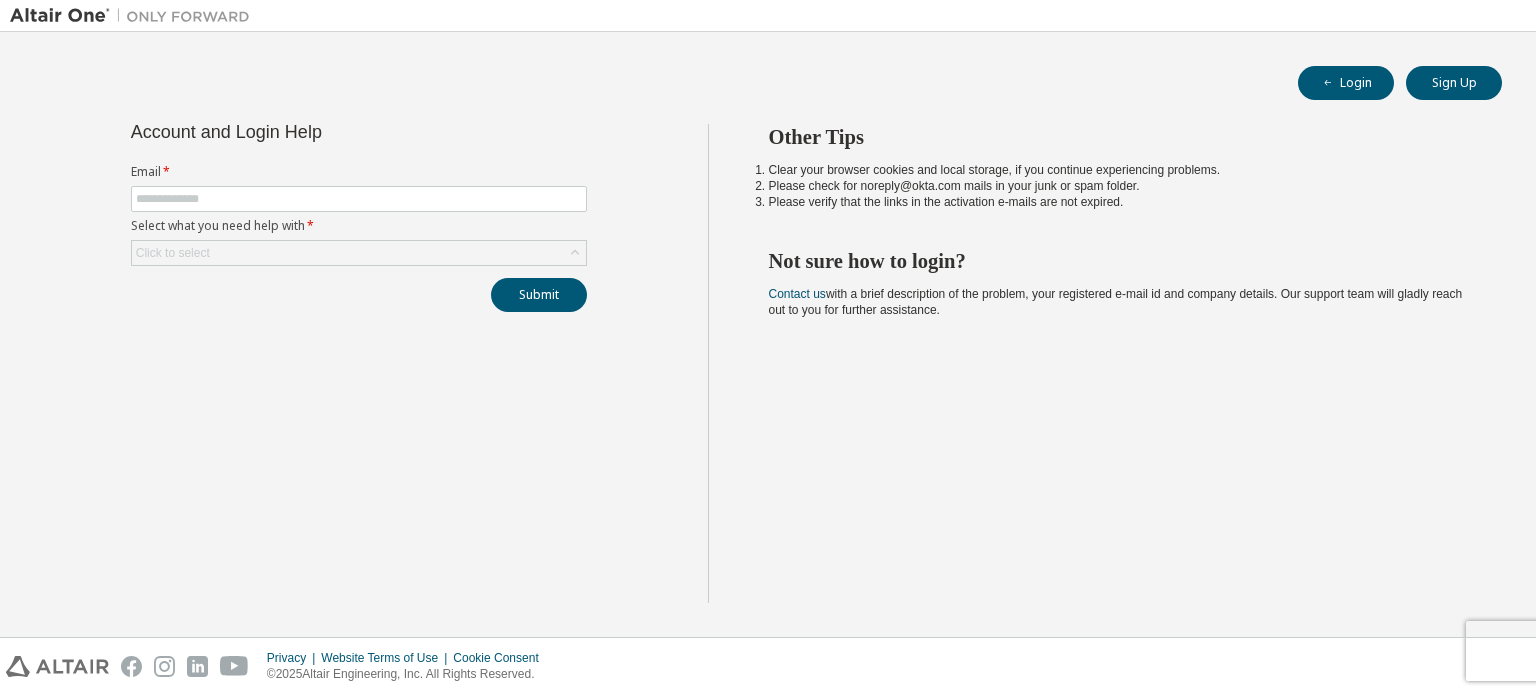 scroll, scrollTop: 0, scrollLeft: 0, axis: both 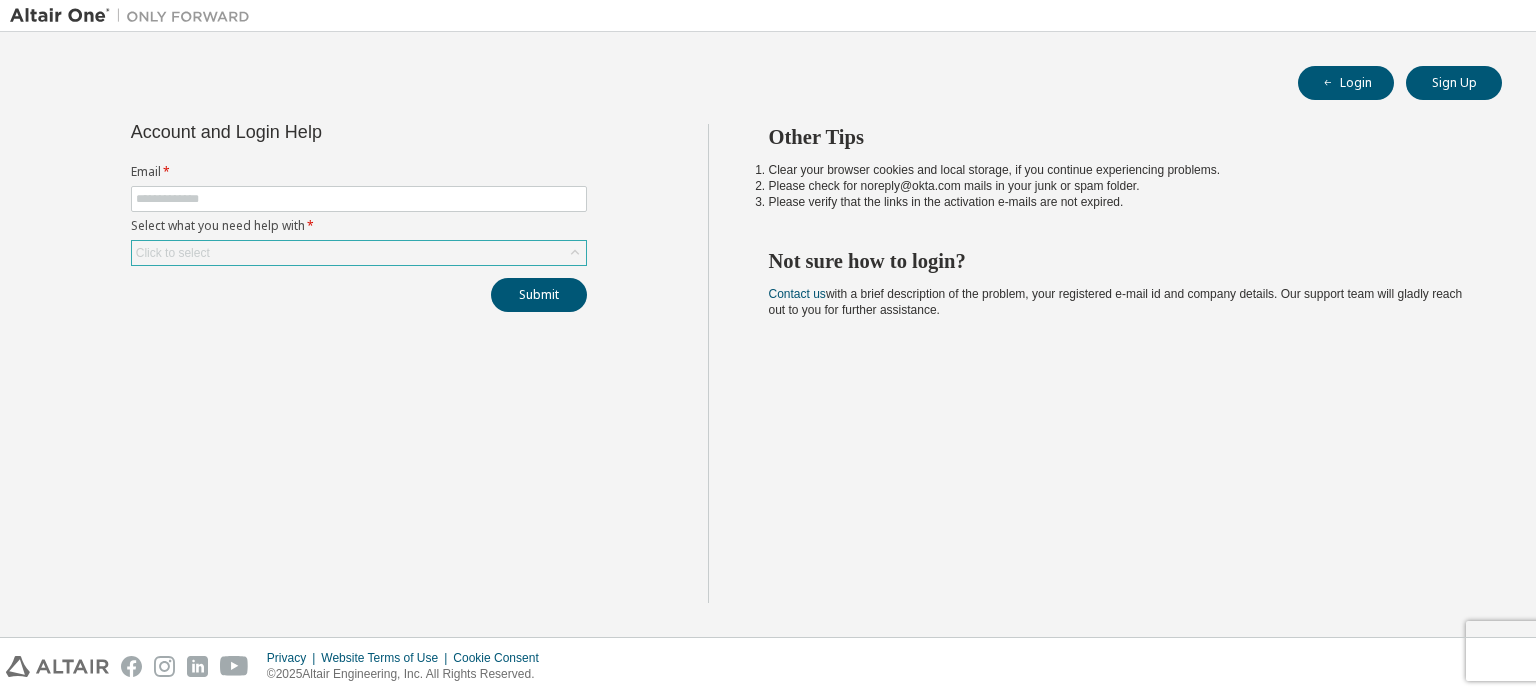 click on "Click to select" at bounding box center [359, 253] 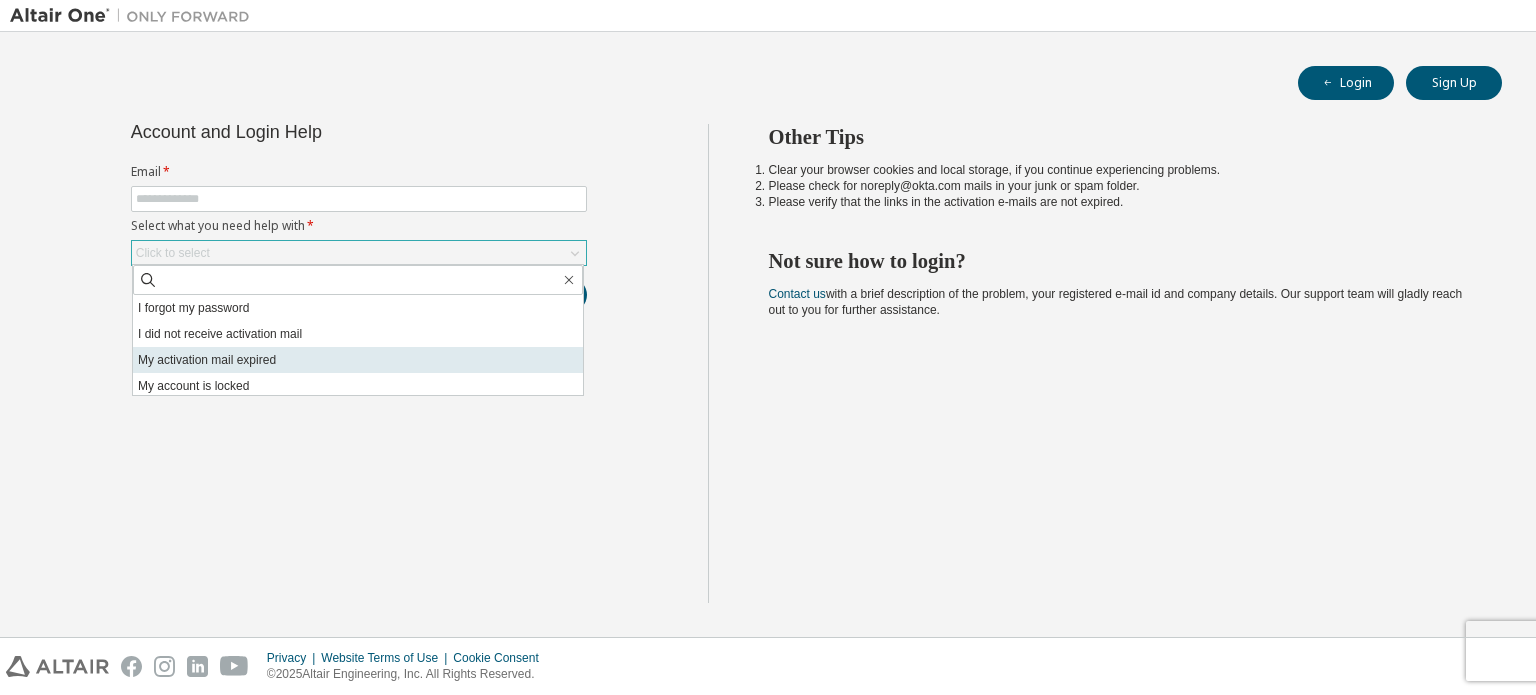 scroll, scrollTop: 3, scrollLeft: 0, axis: vertical 